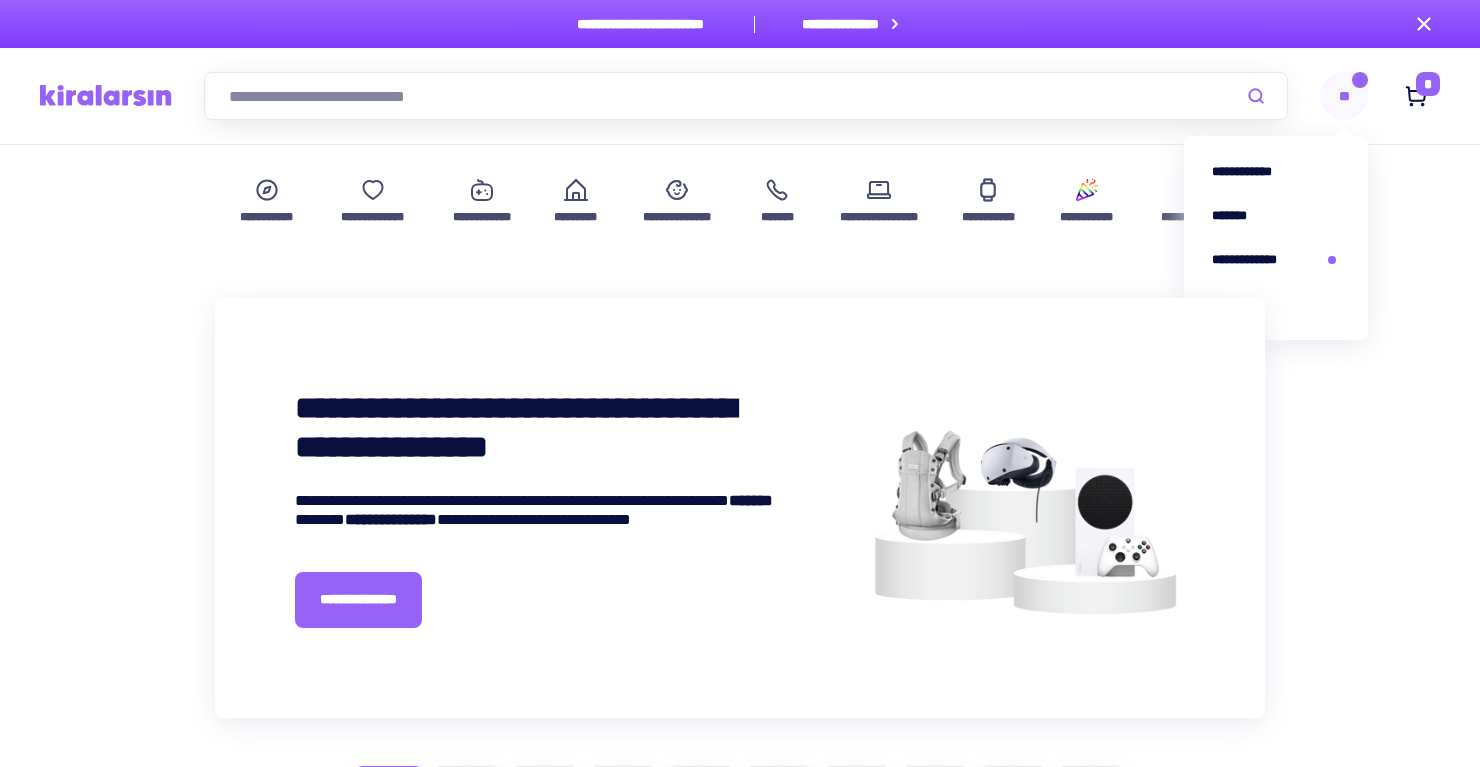 scroll, scrollTop: 0, scrollLeft: 0, axis: both 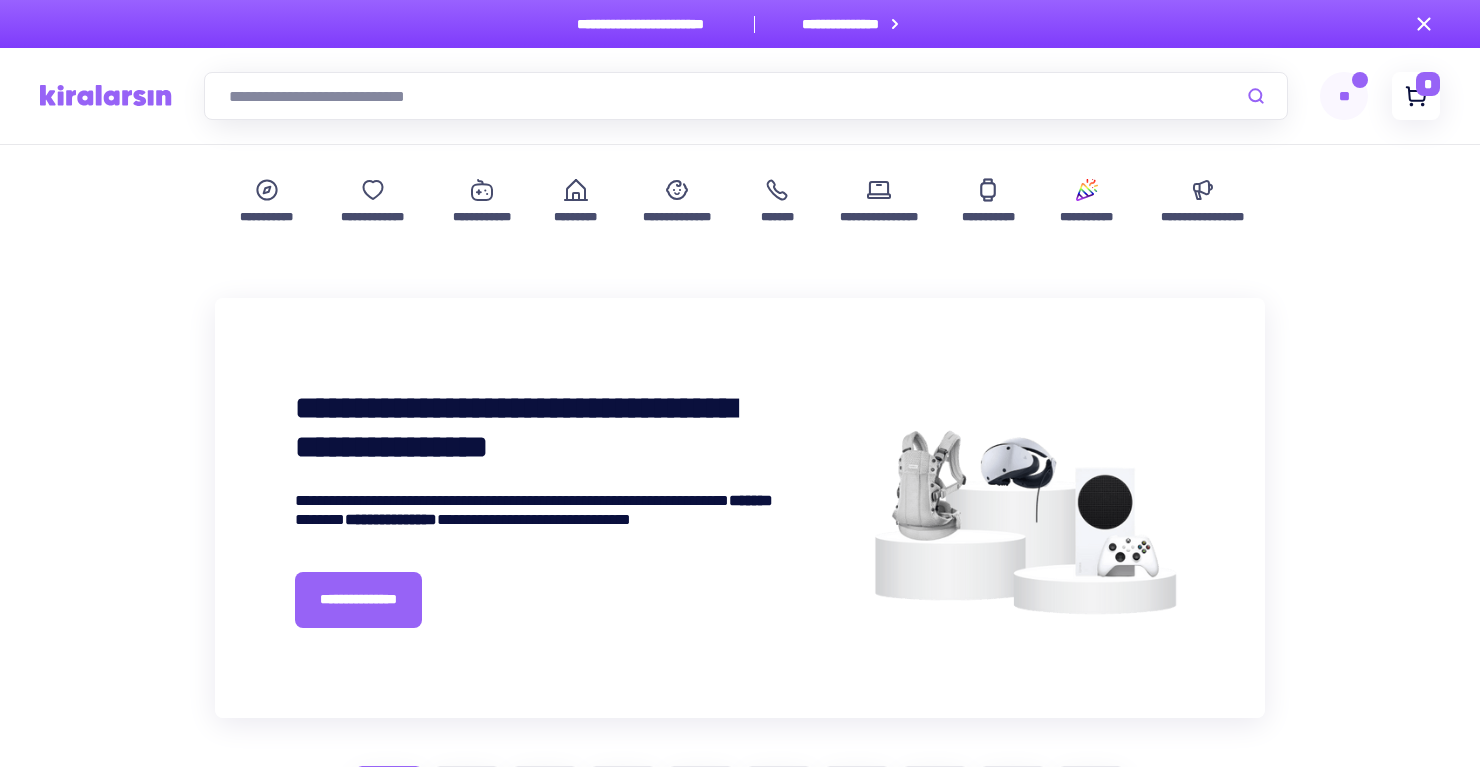 click 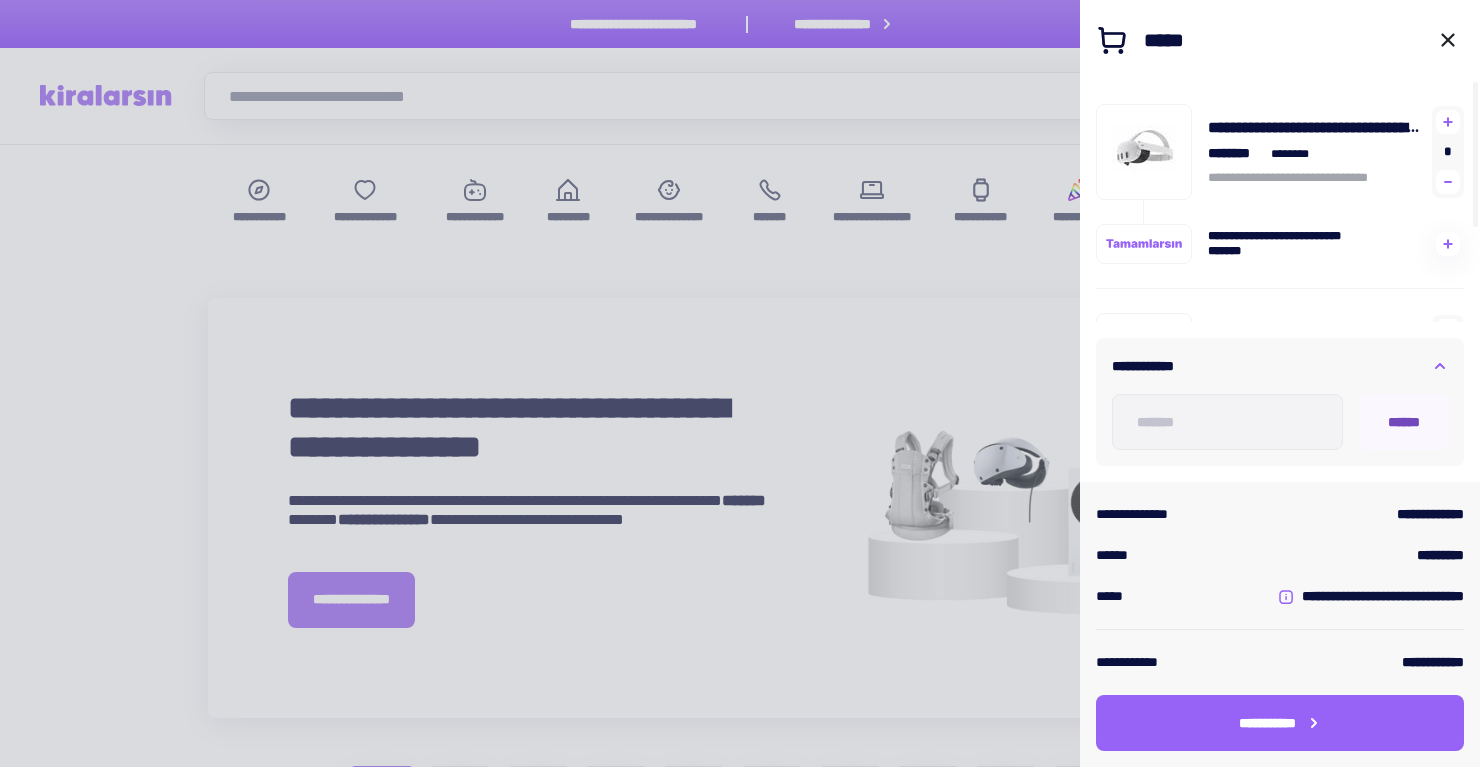 click on "******" at bounding box center (1403, 422) 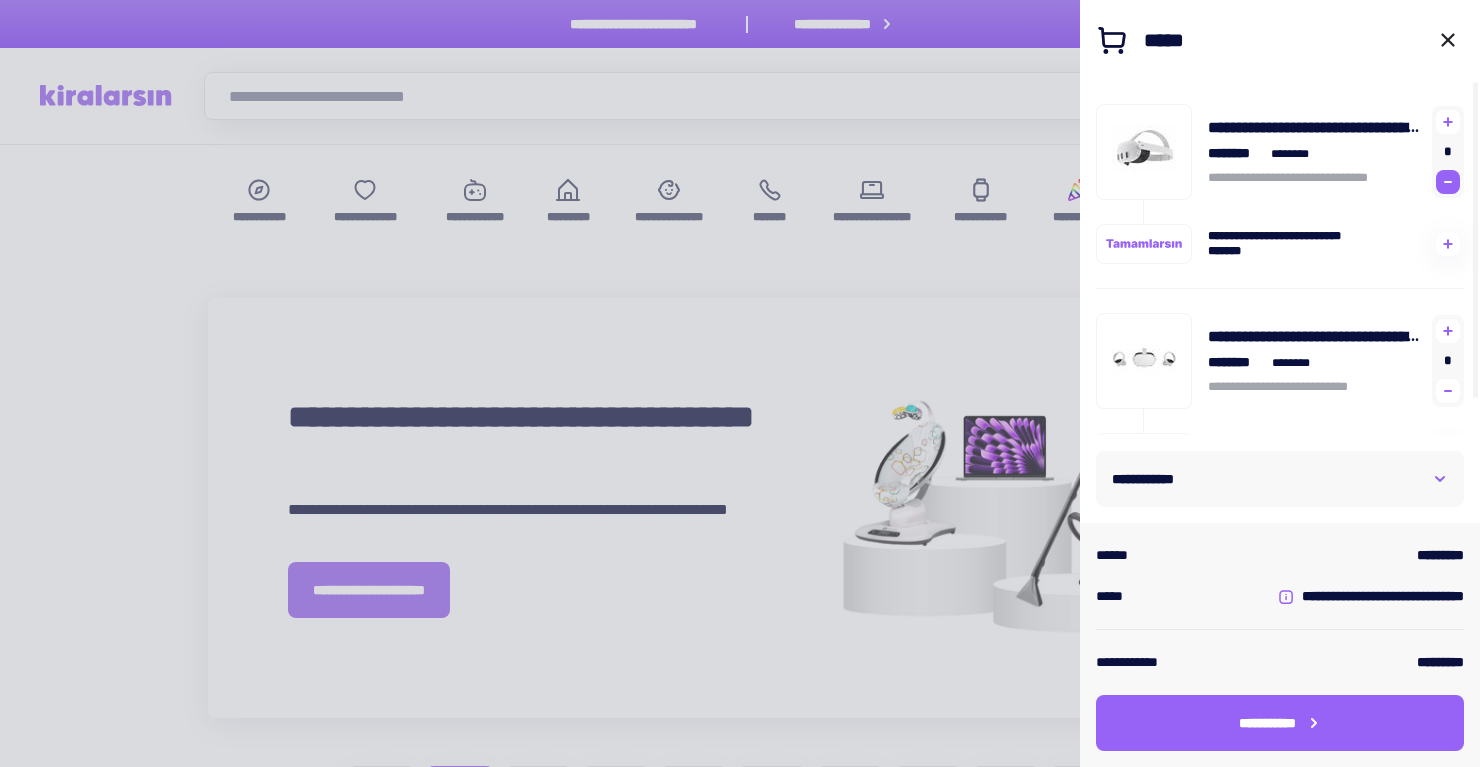 click at bounding box center (1448, 182) 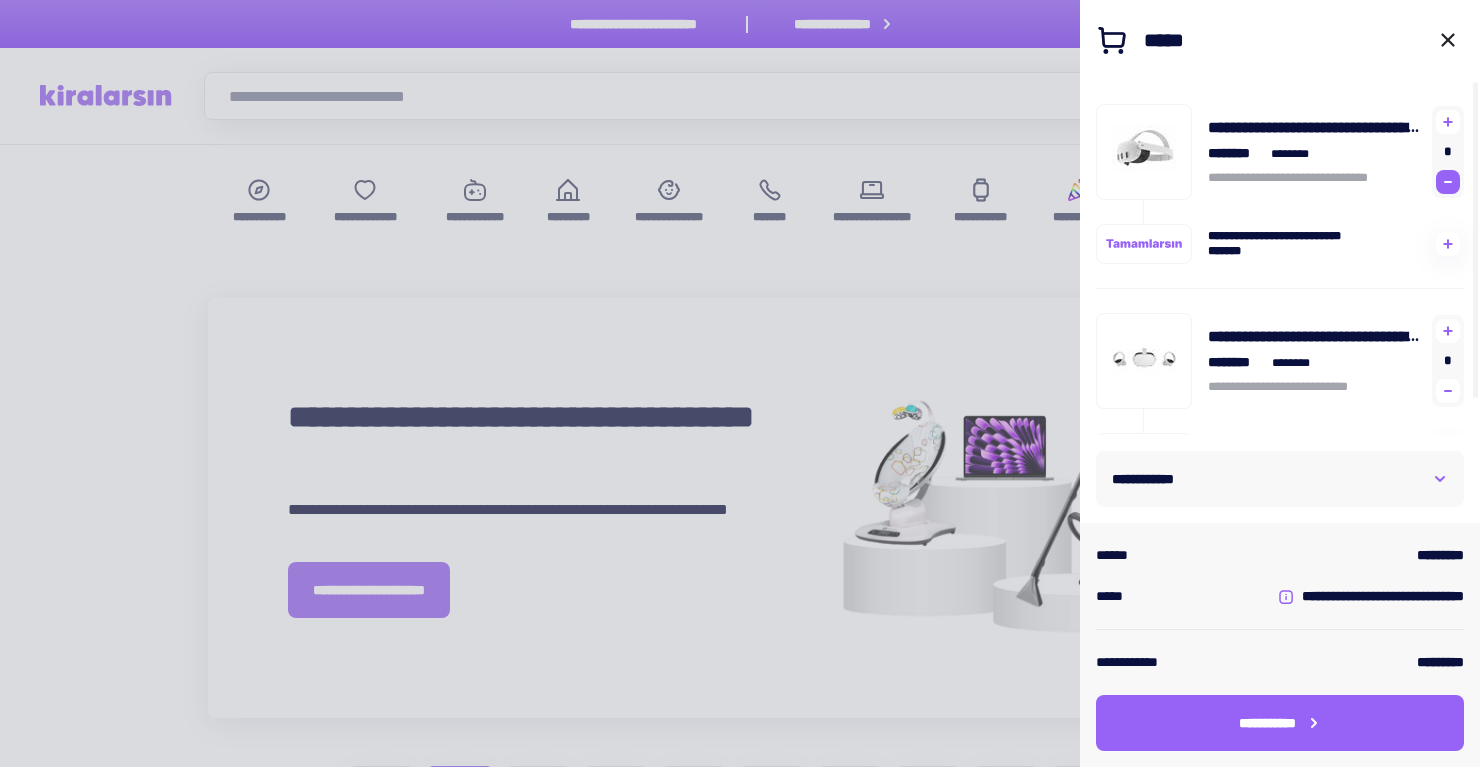 click at bounding box center (1448, 182) 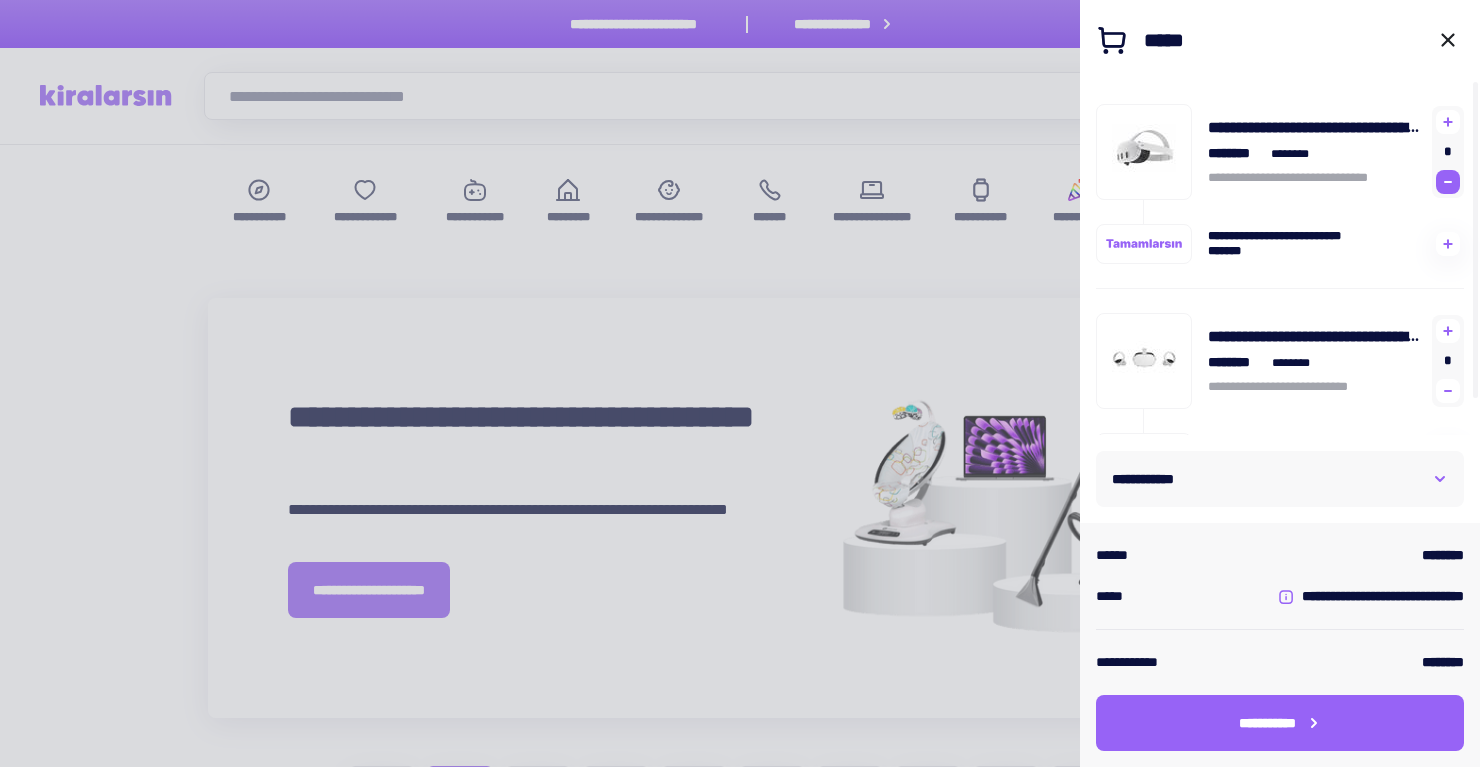 click at bounding box center [1448, 182] 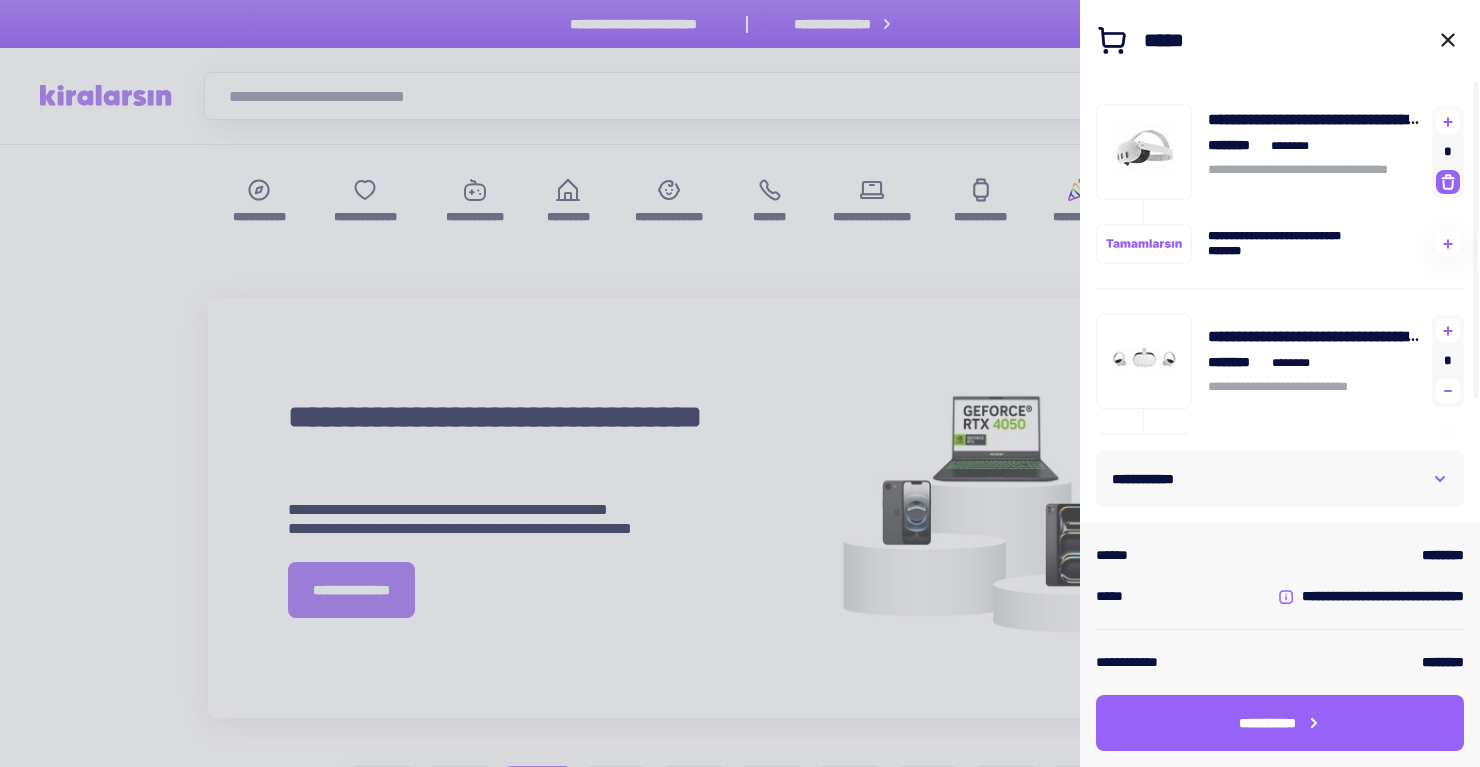 click at bounding box center (1448, 182) 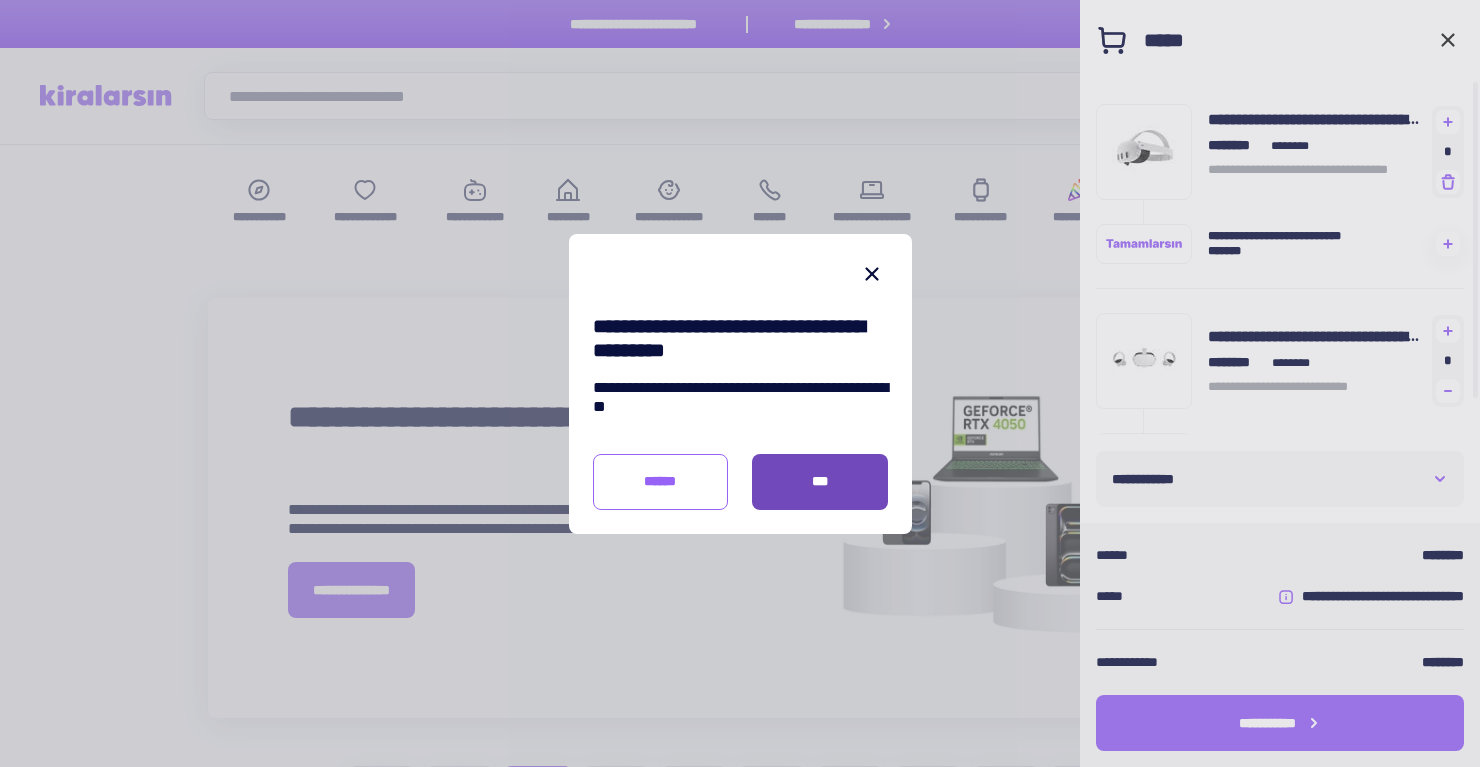 click on "***" at bounding box center [820, 482] 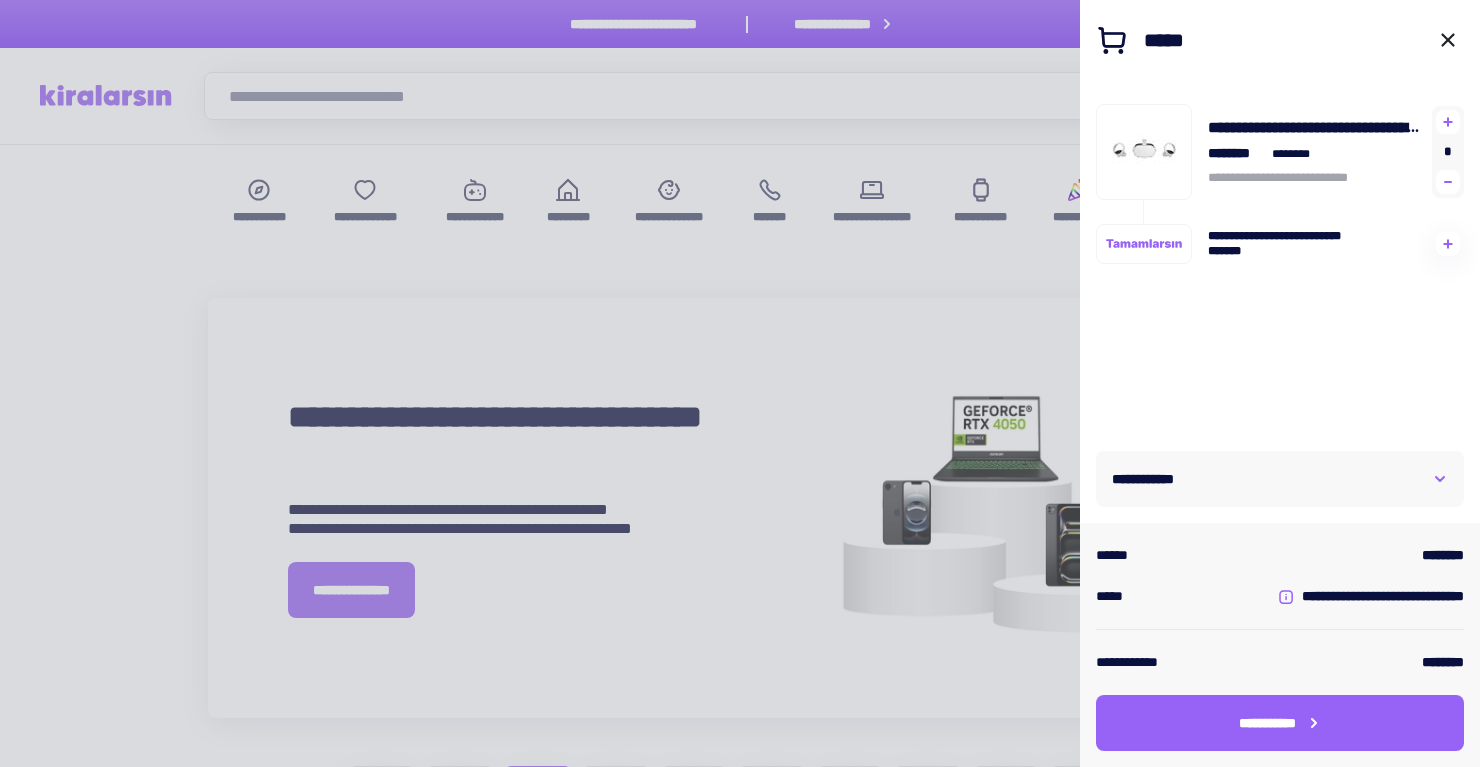 click on "[FIRST] [LAST] [ADDRESS] [CITY], [STATE] [ZIP]" at bounding box center [1280, 257] 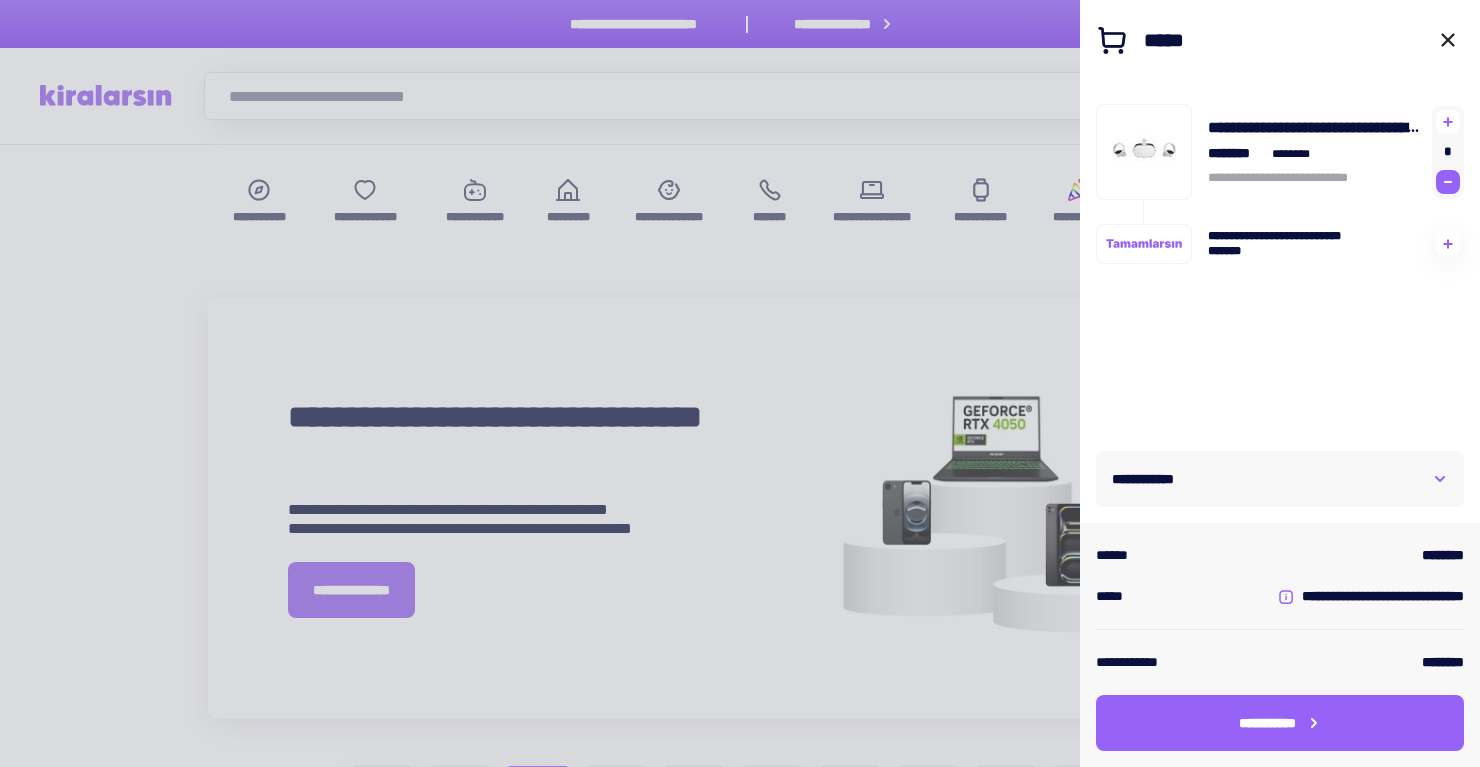 click at bounding box center (1448, 182) 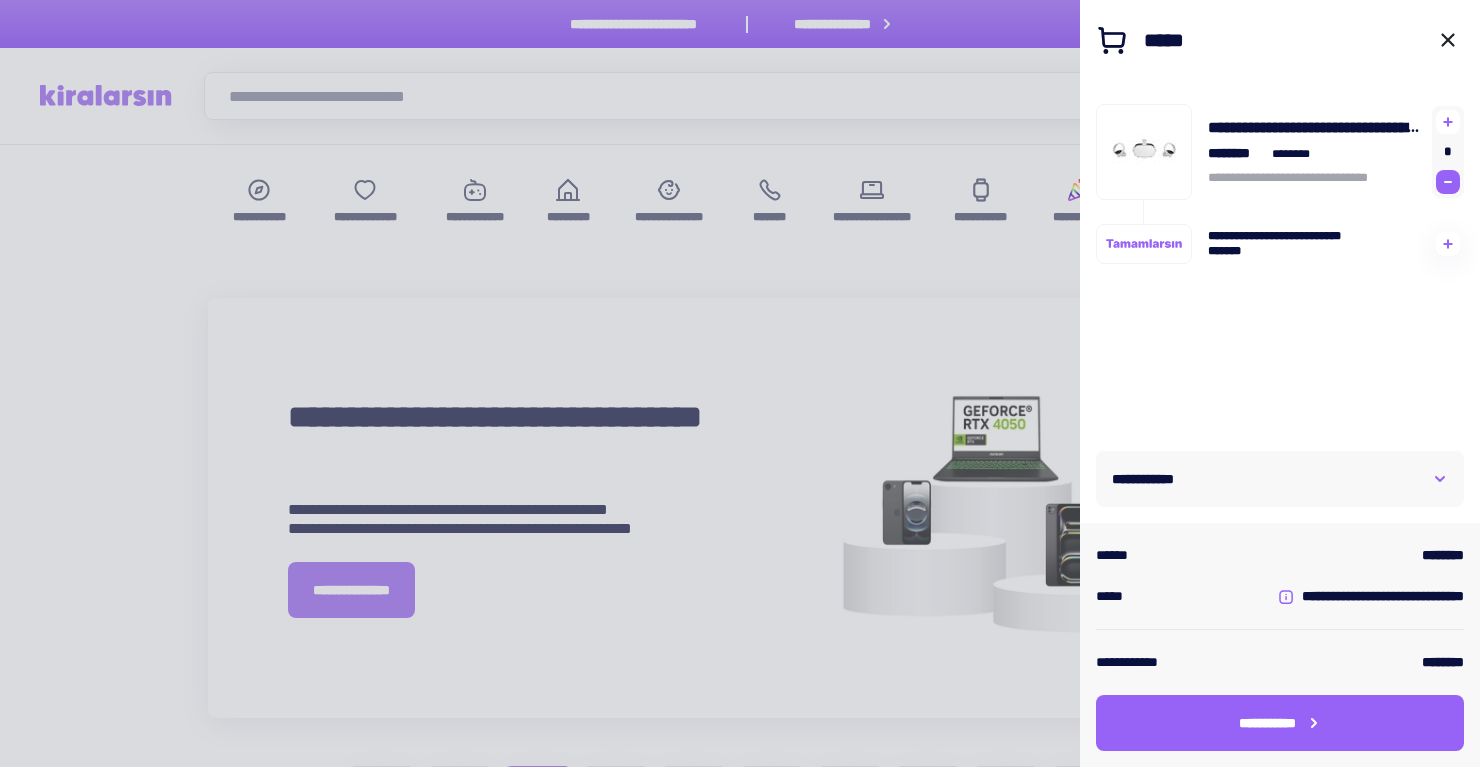 click at bounding box center [1448, 182] 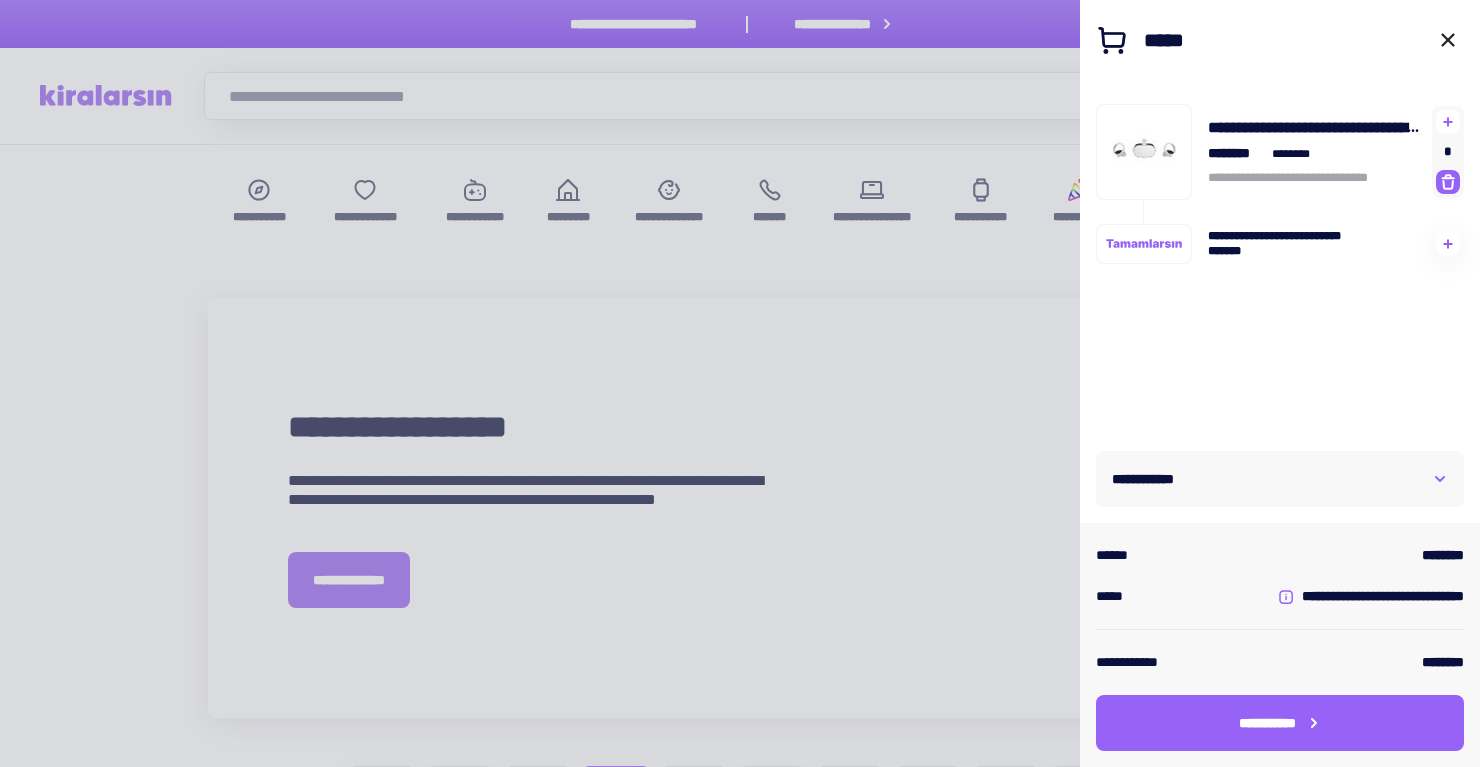 click at bounding box center (1448, 182) 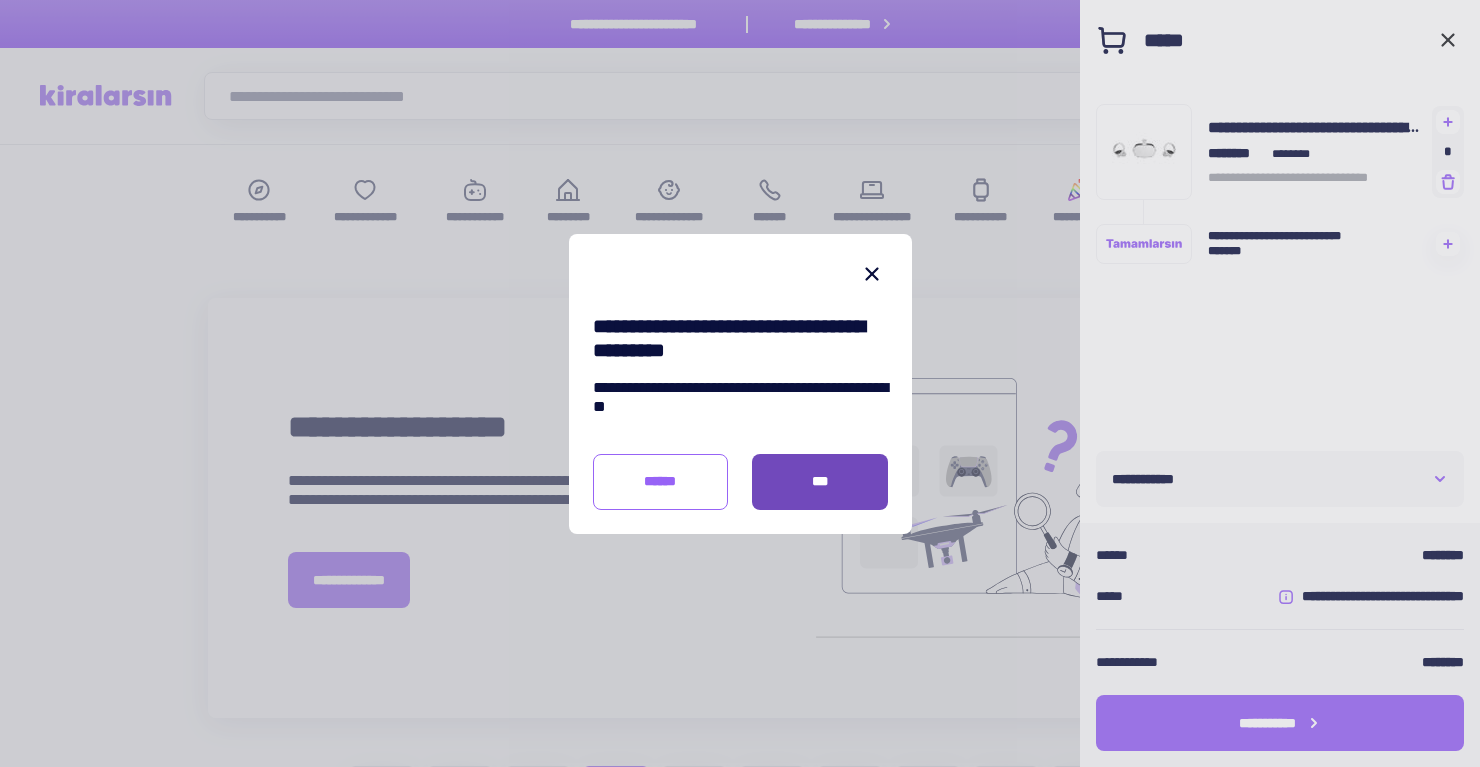 click on "***" at bounding box center [820, 482] 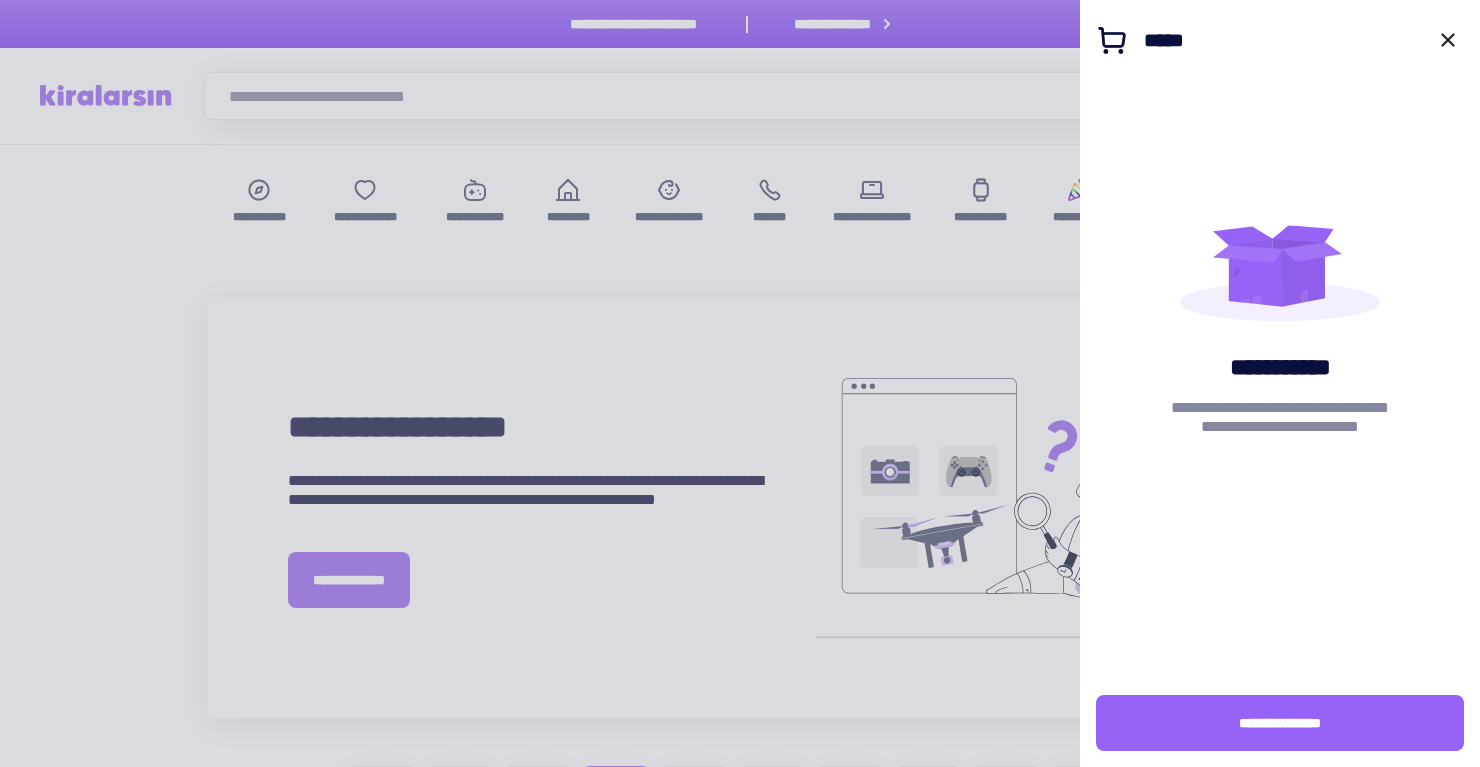 click at bounding box center (740, 383) 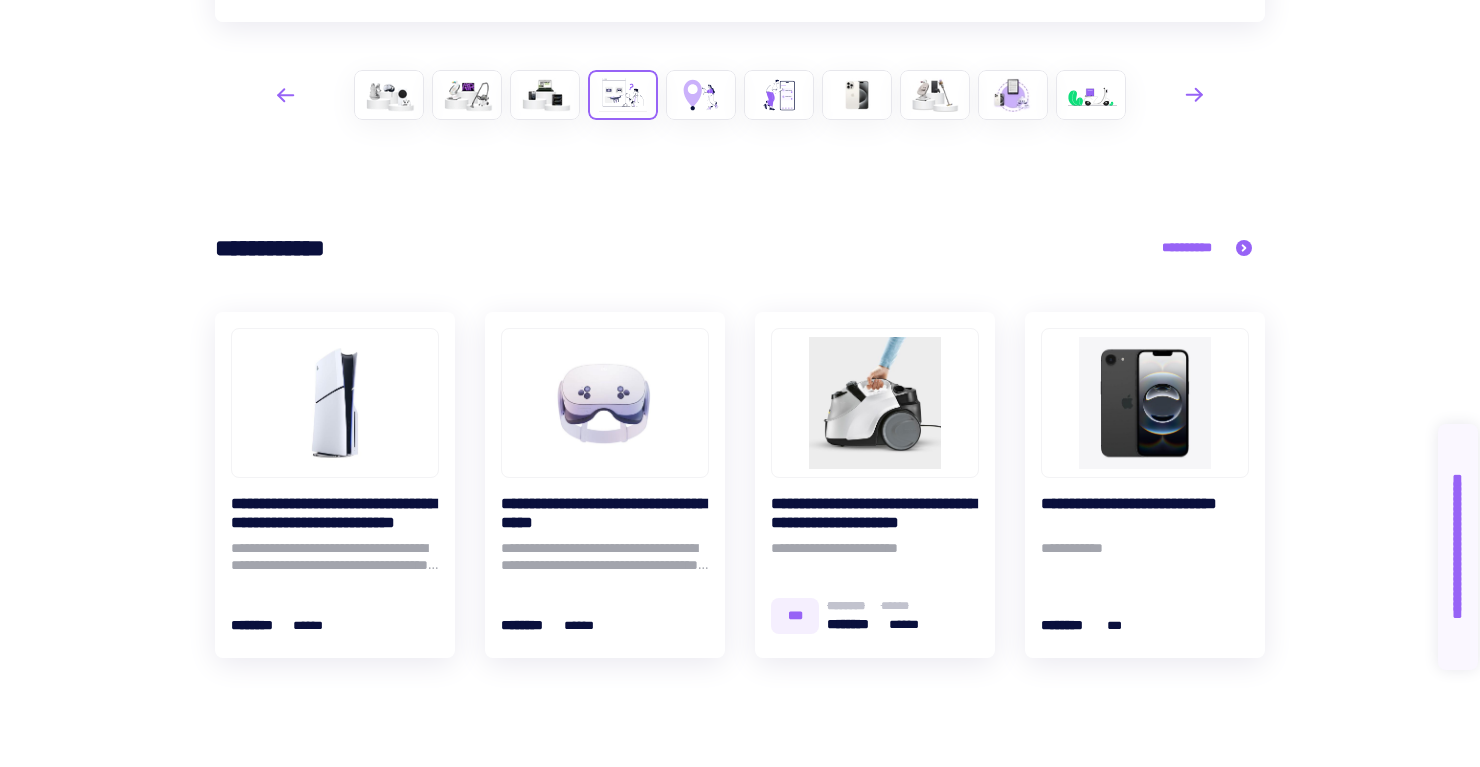 scroll, scrollTop: 707, scrollLeft: 0, axis: vertical 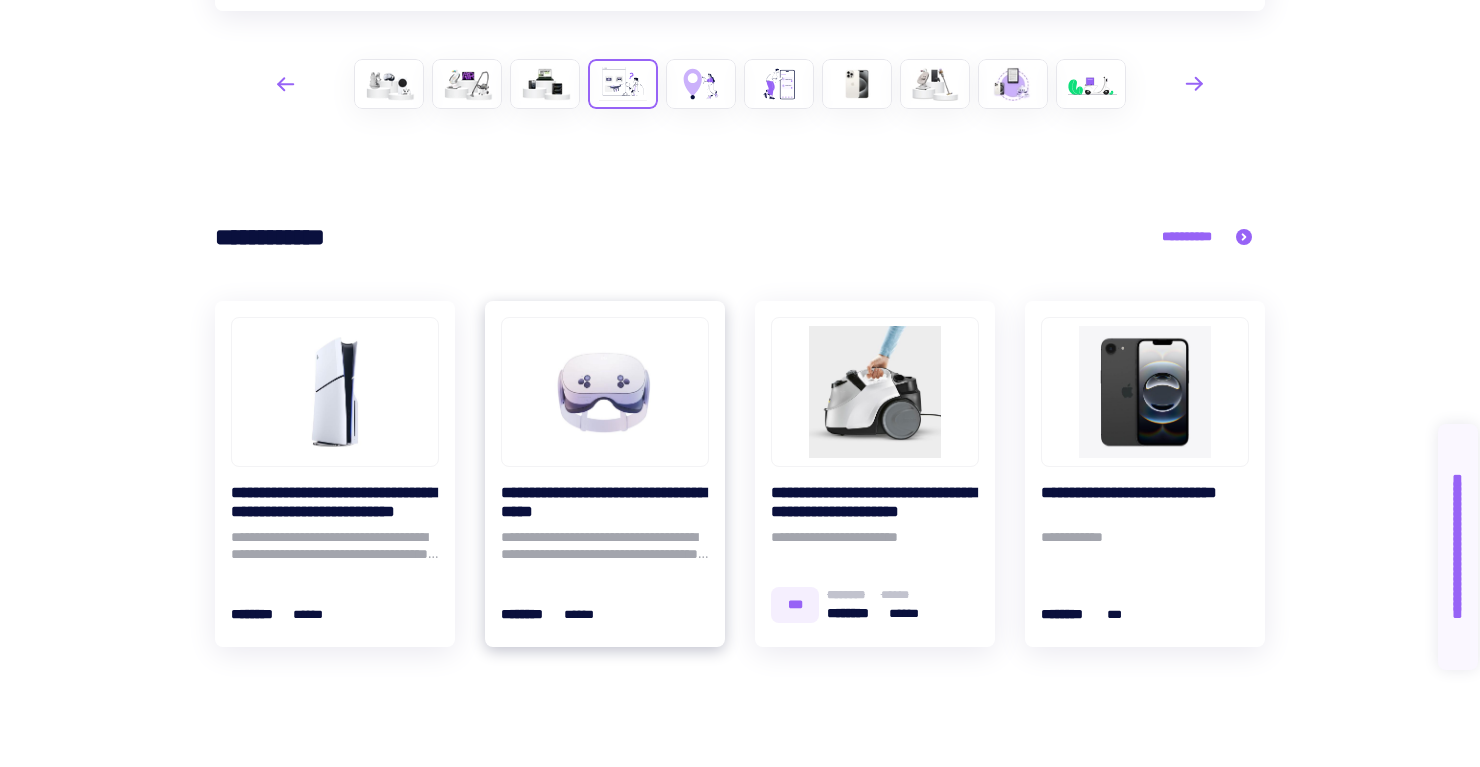 click at bounding box center (605, 392) 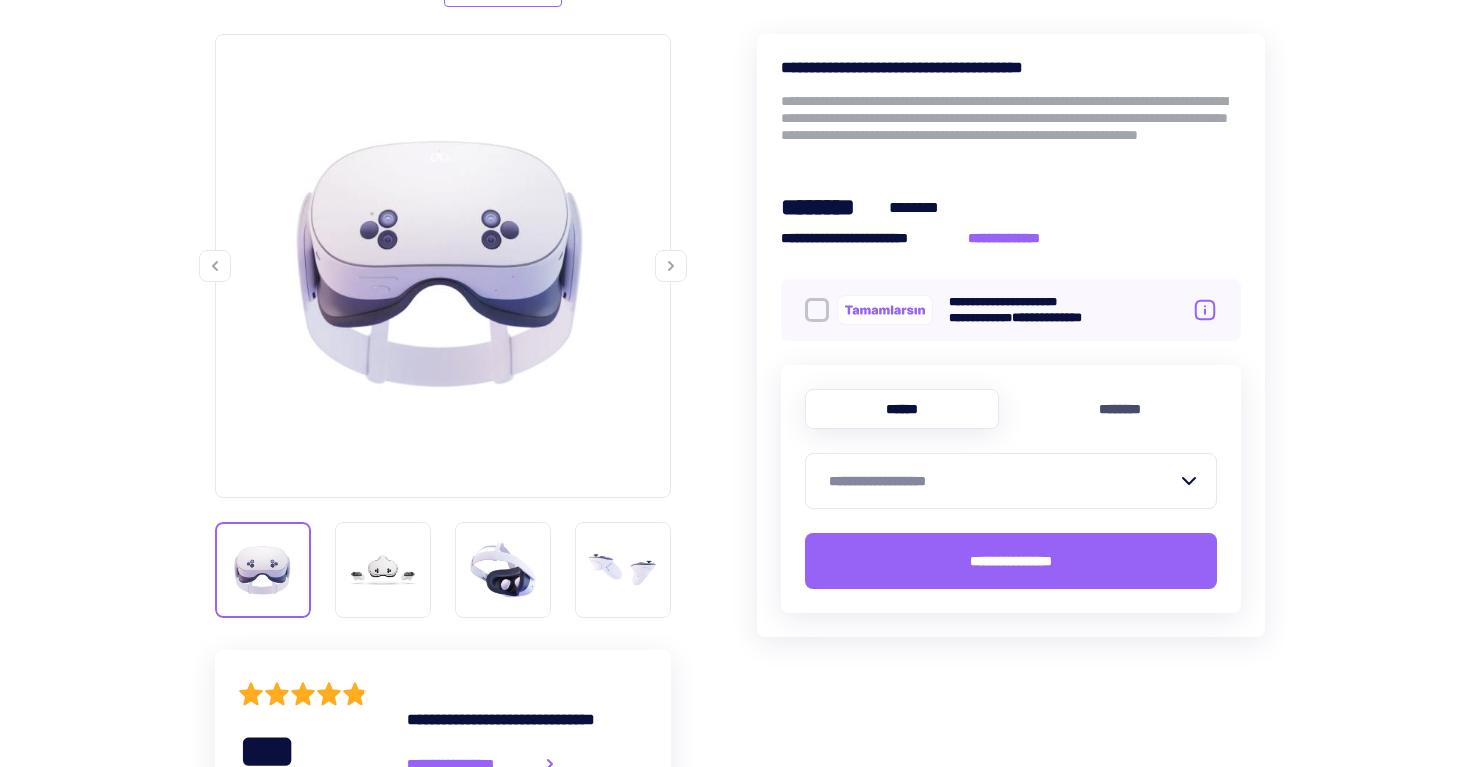 scroll, scrollTop: 478, scrollLeft: 0, axis: vertical 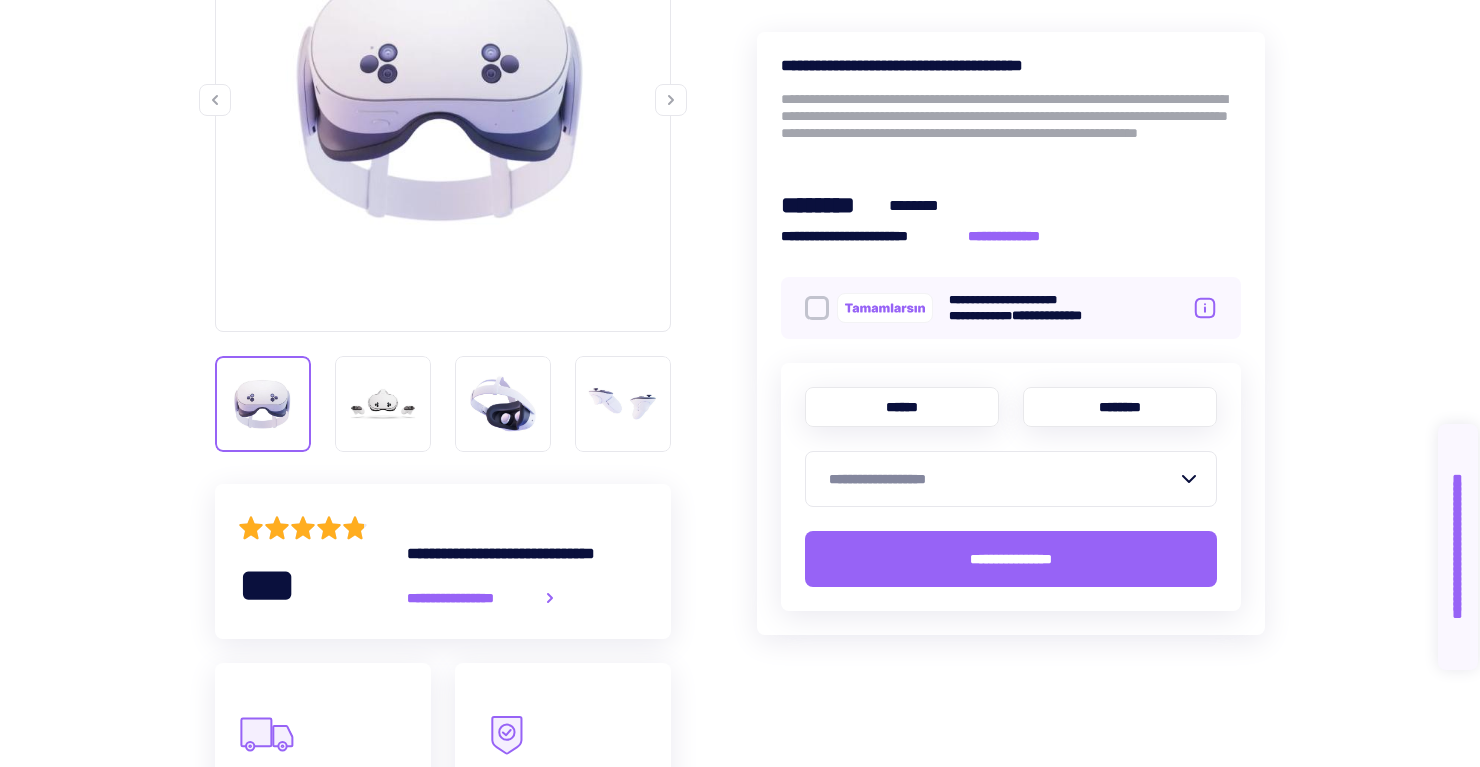 click on "********" at bounding box center (1120, 407) 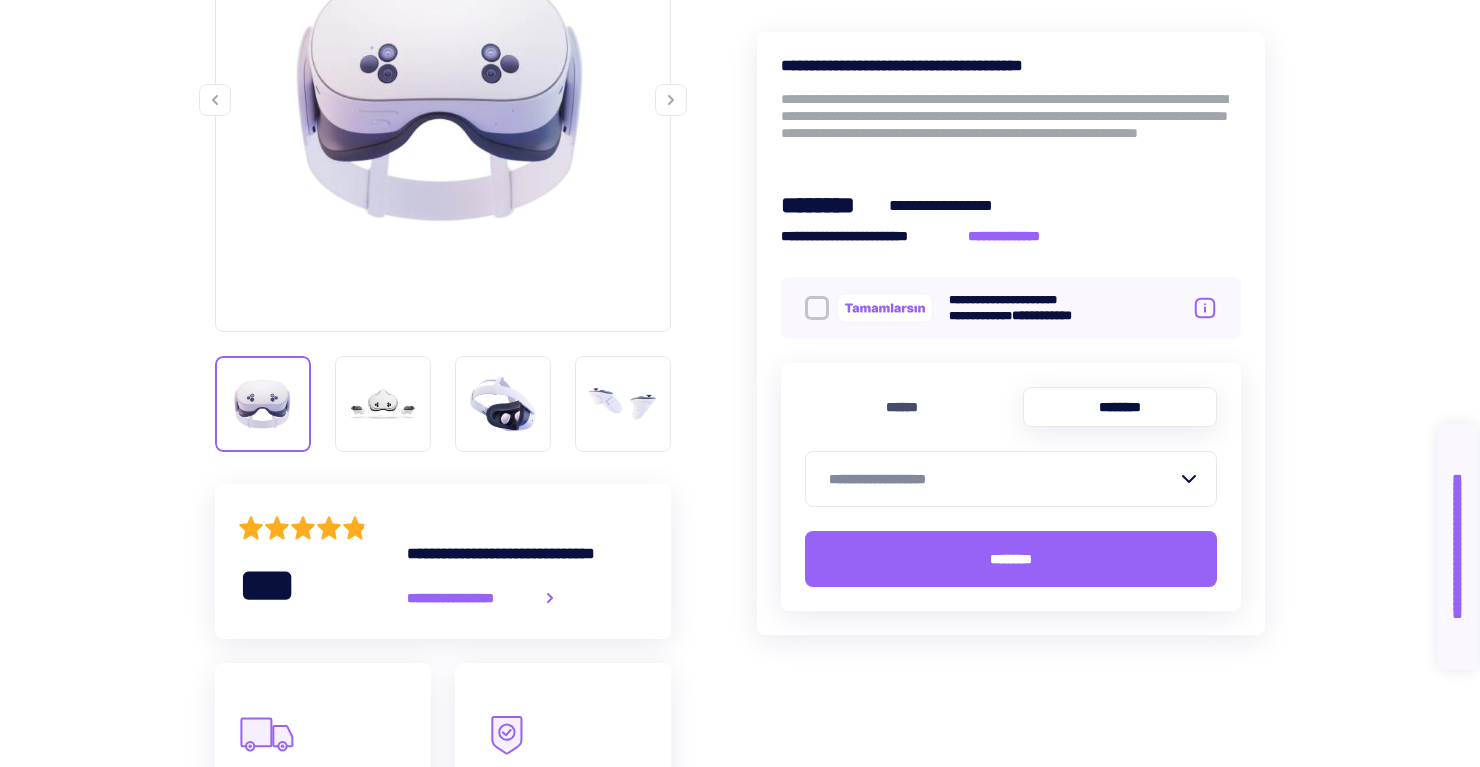 click on "**********" at bounding box center (1003, 479) 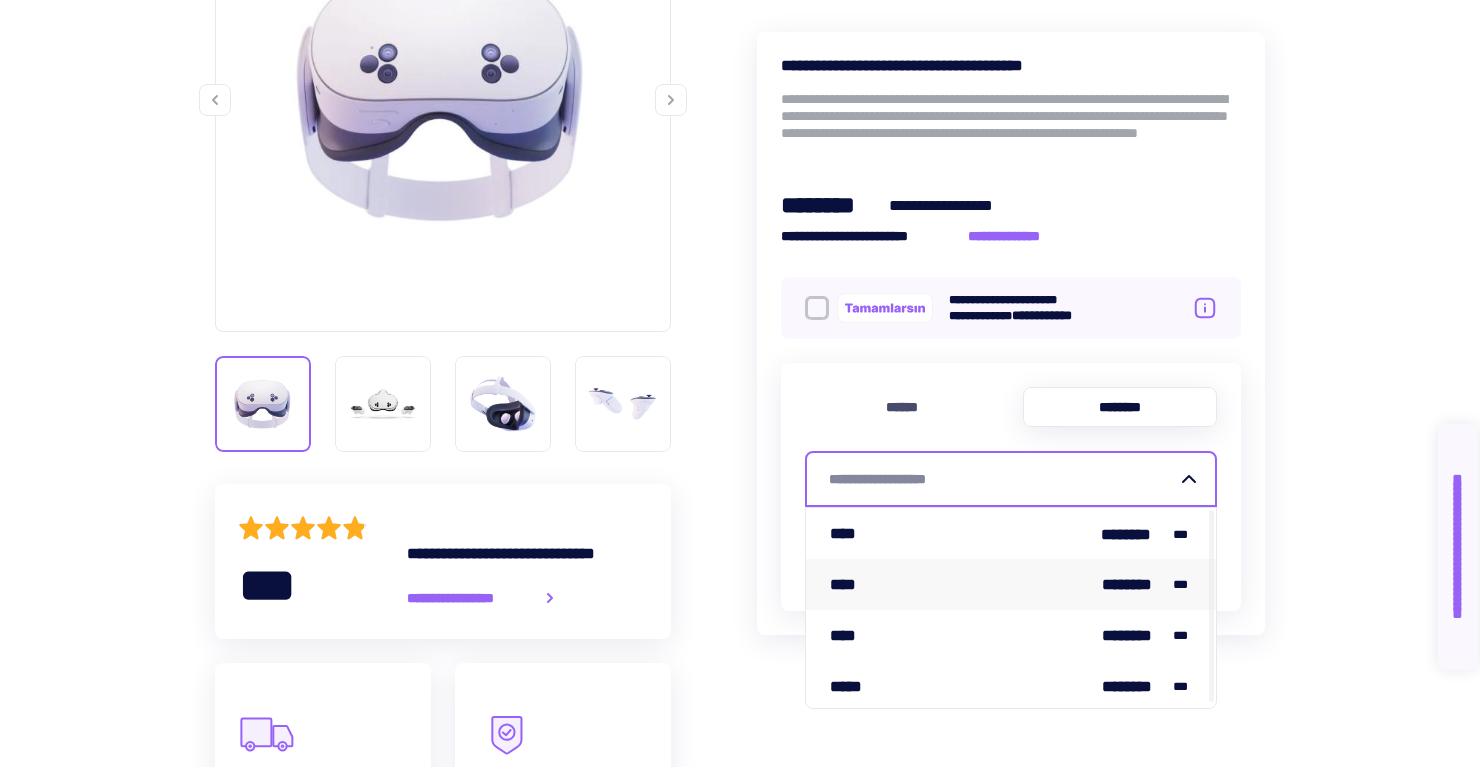 click on "**** ******** ***" at bounding box center [1011, 584] 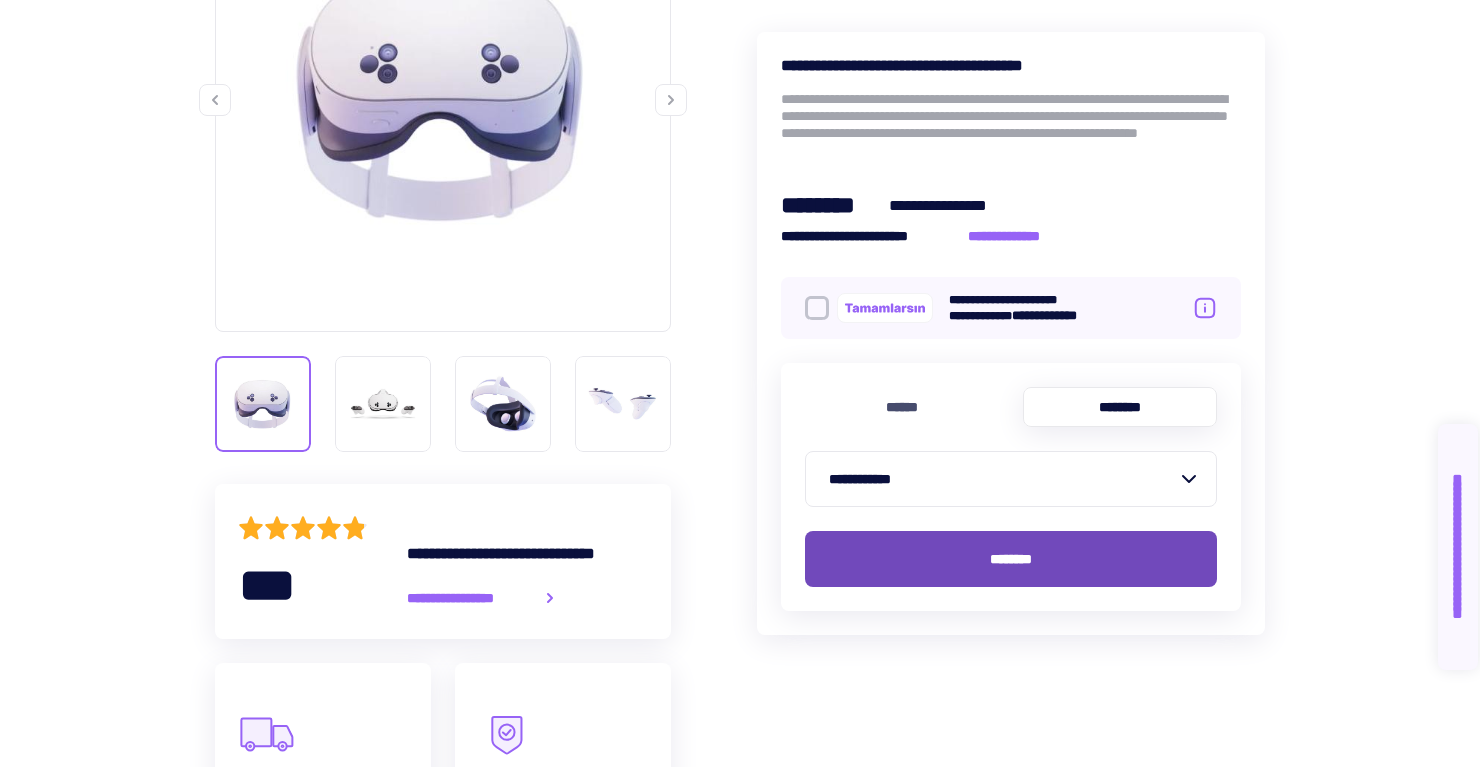click on "********" at bounding box center [1011, 559] 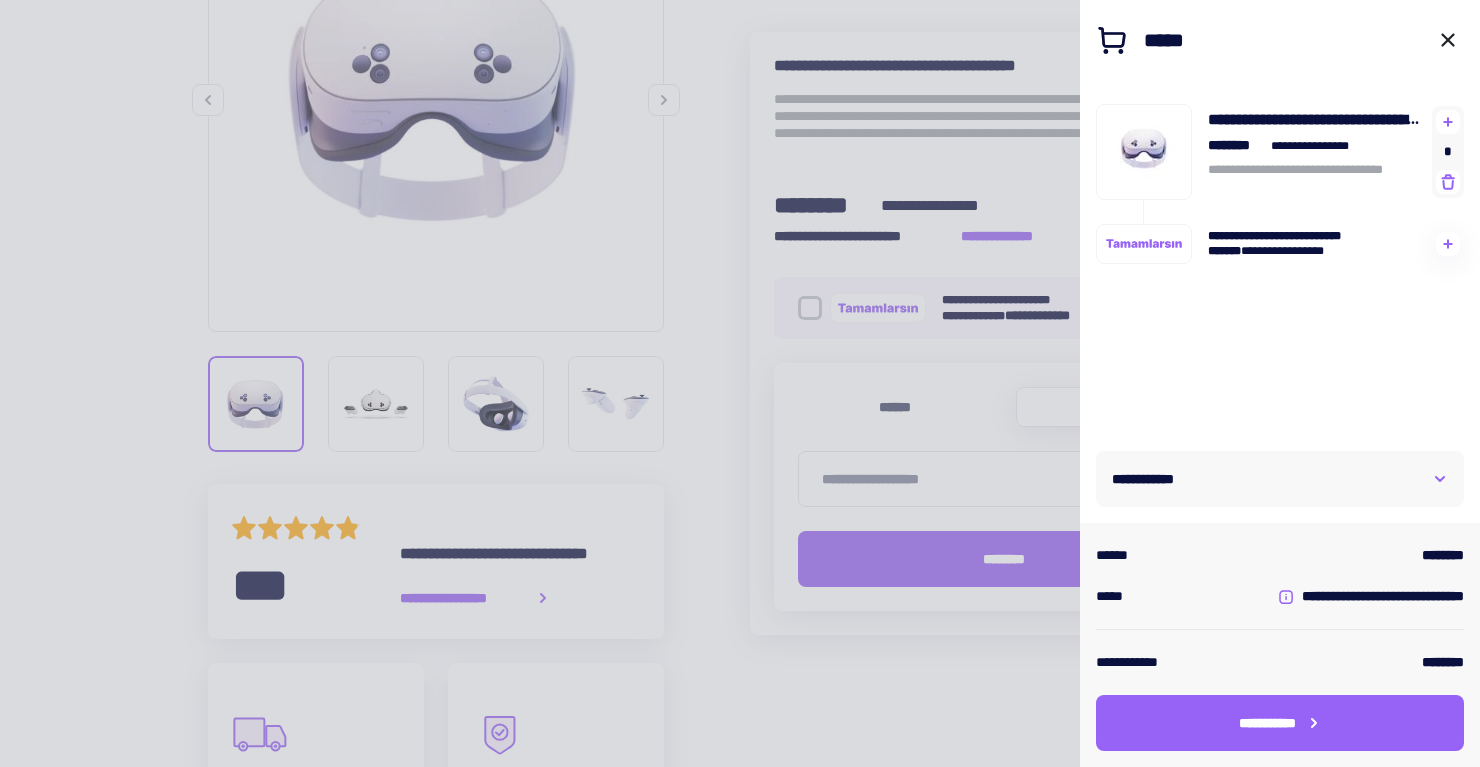 click on "**********" at bounding box center (1280, 479) 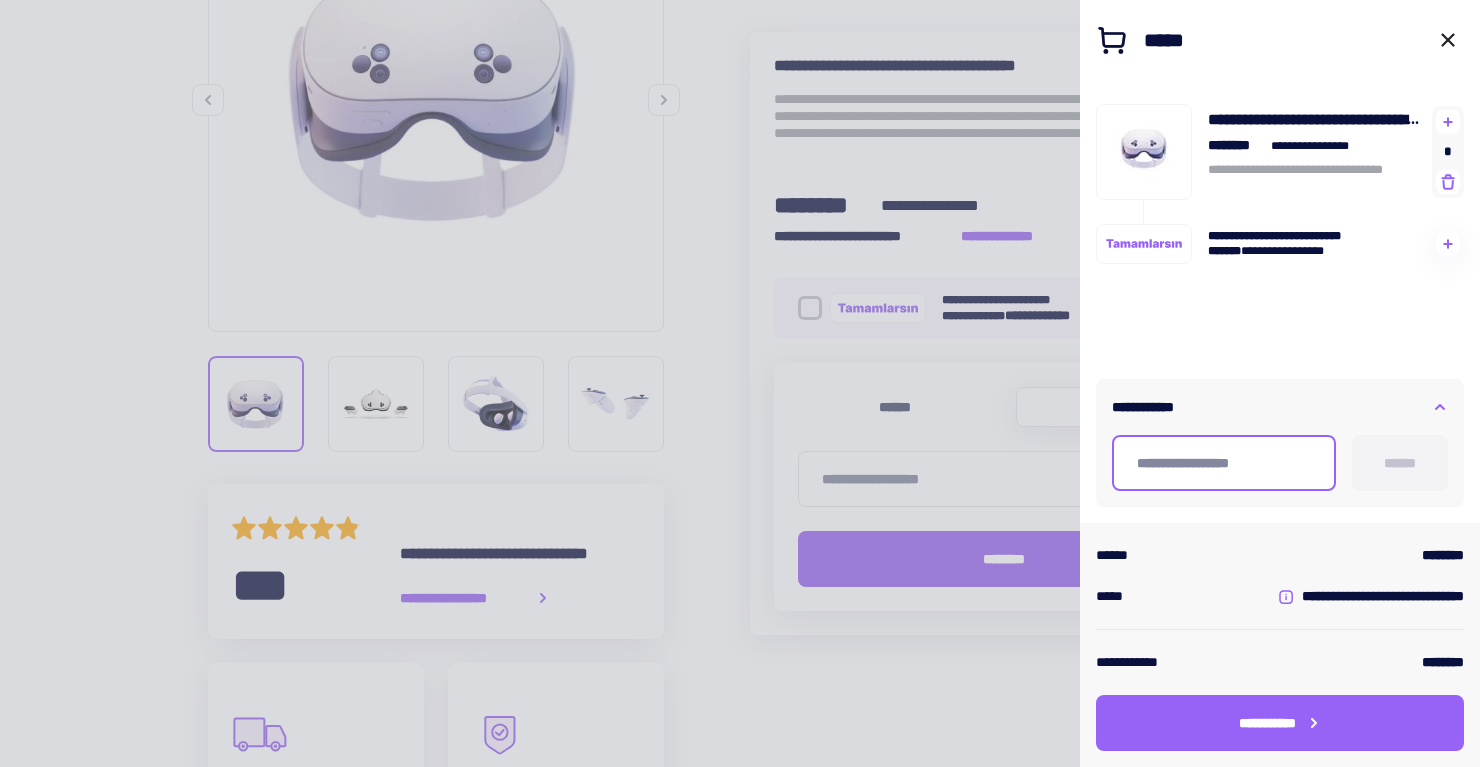 click at bounding box center (1224, 463) 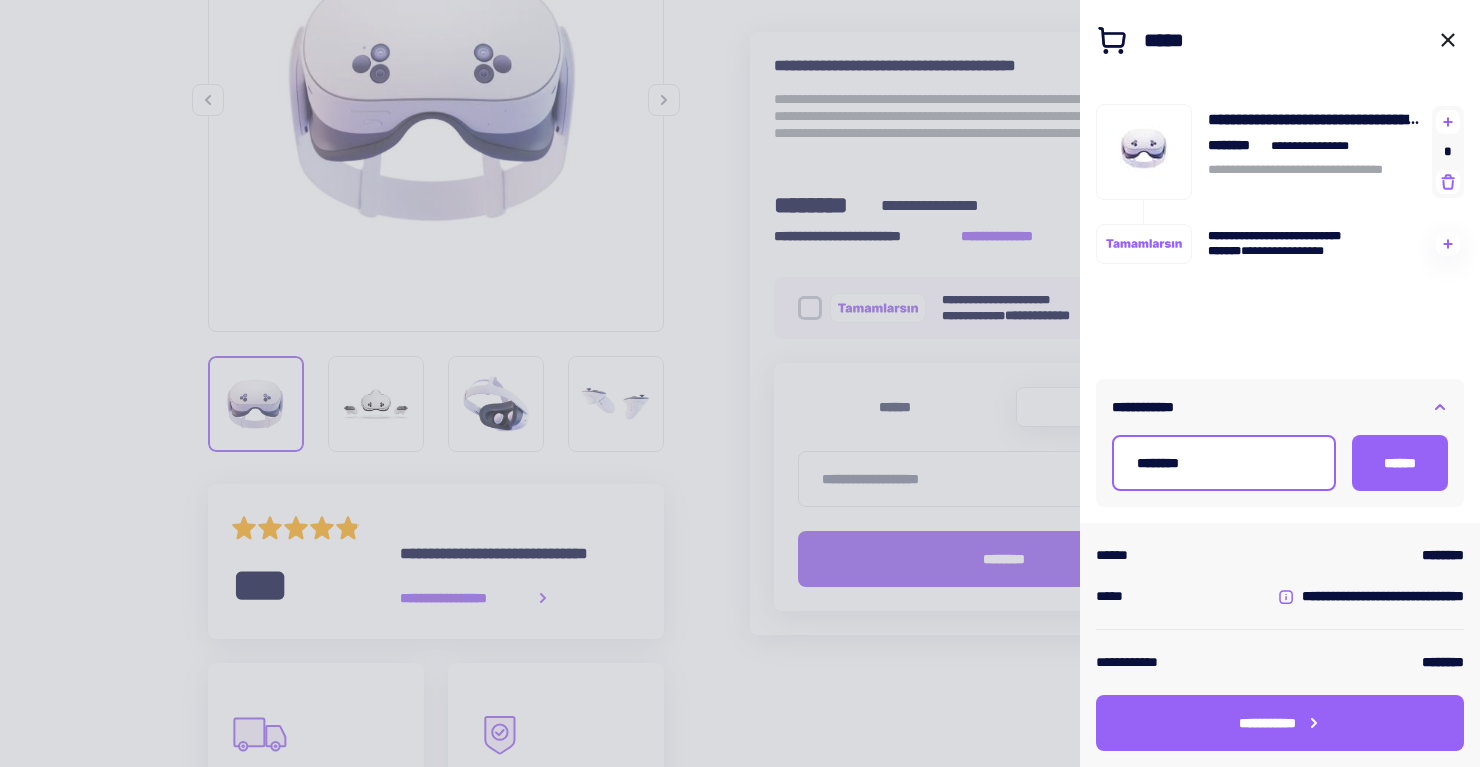 type on "*********" 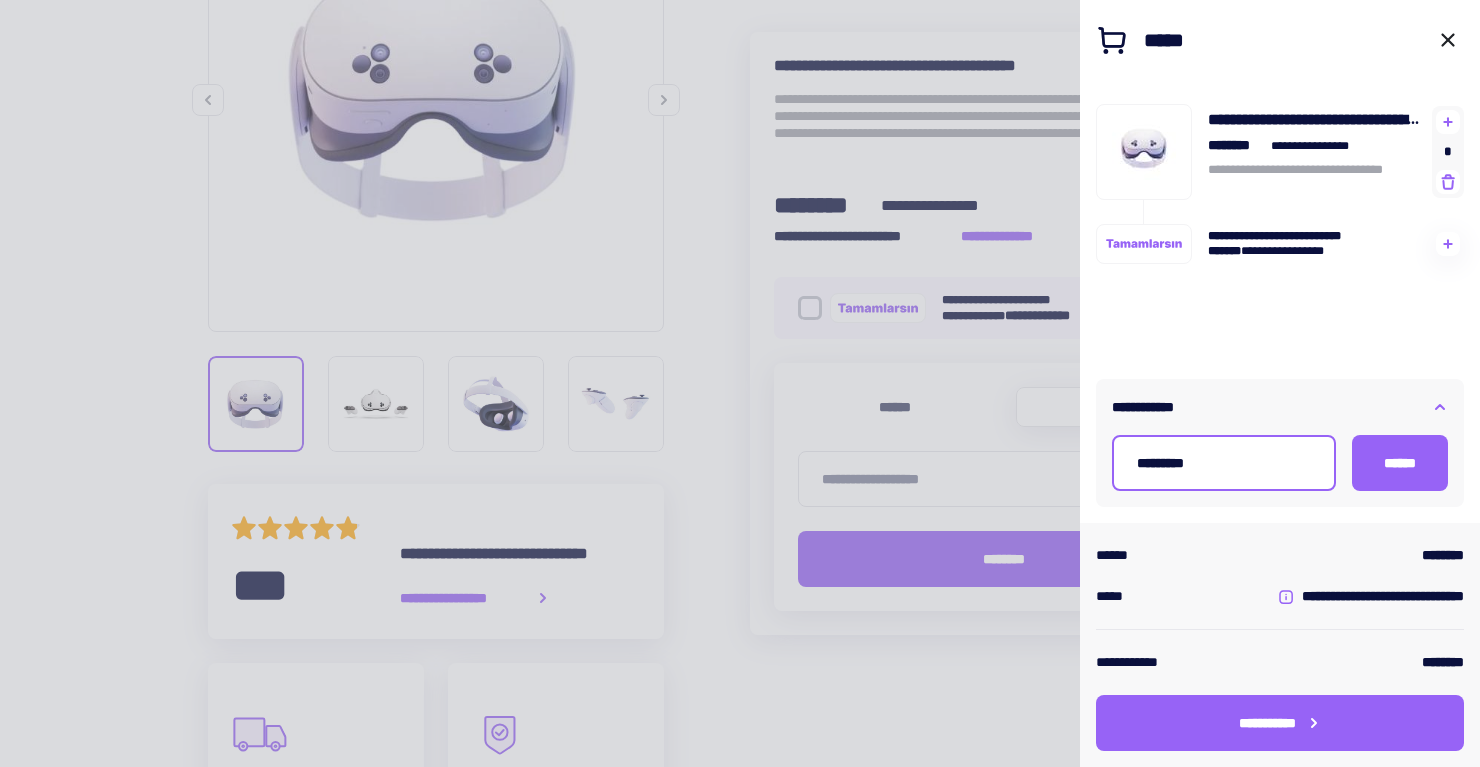 click on "******" at bounding box center [1400, 463] 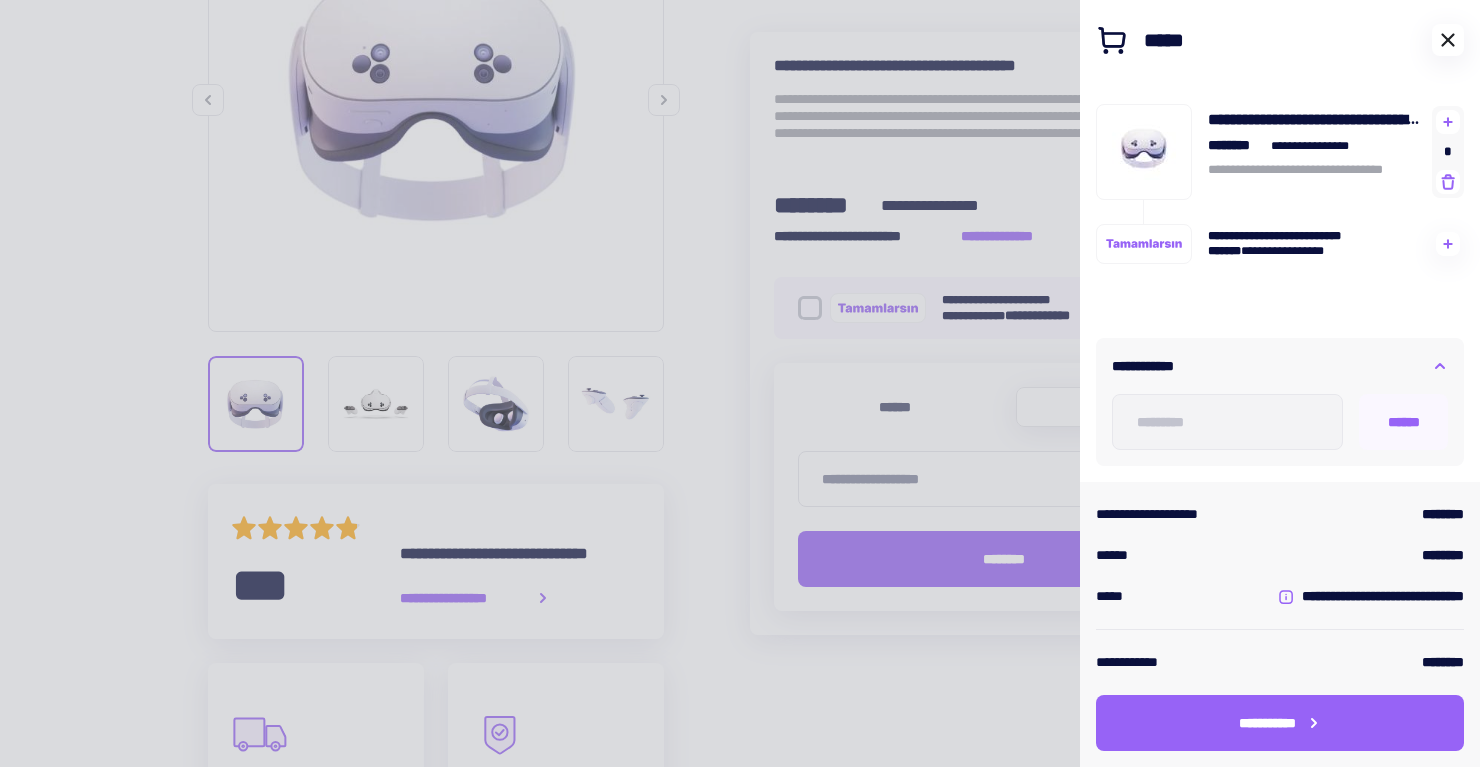 click 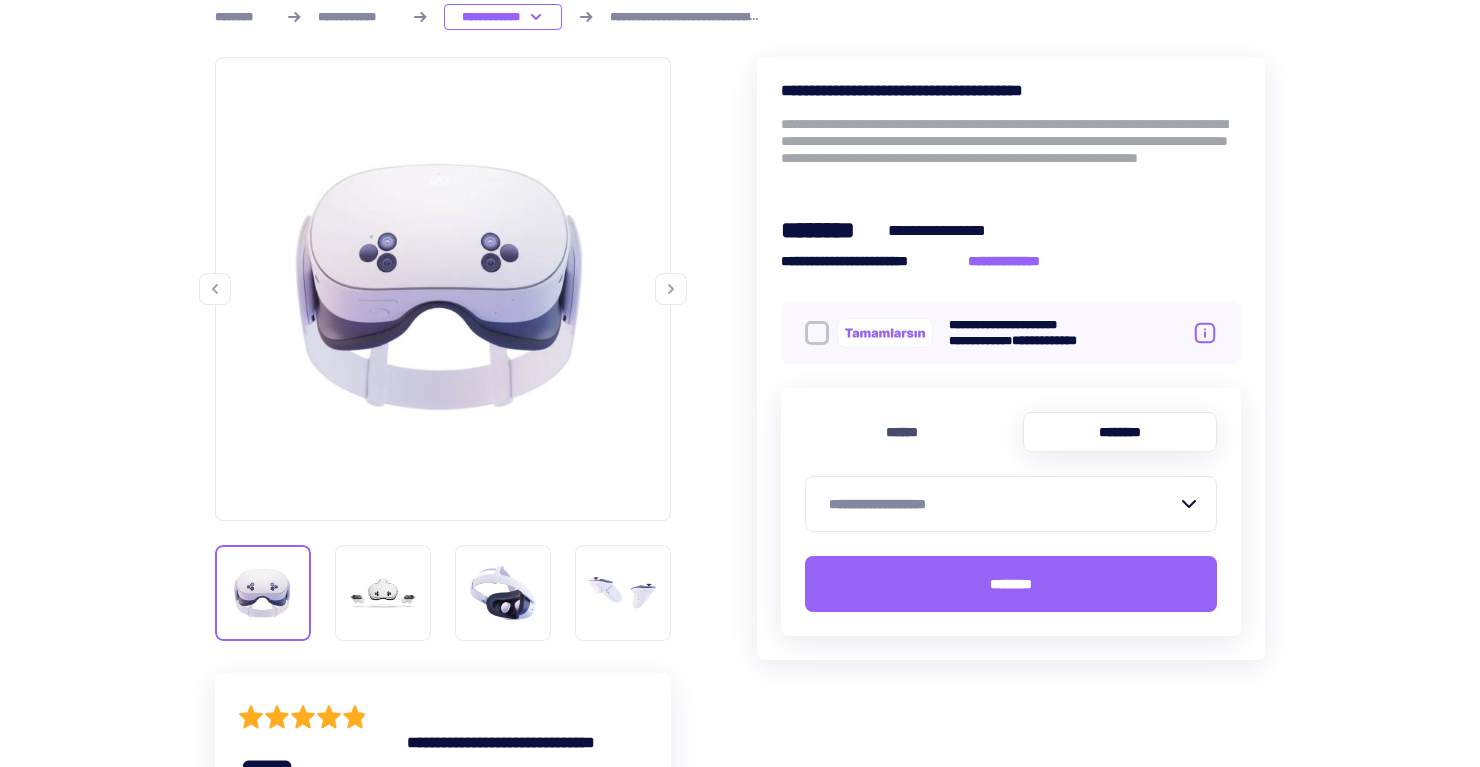 scroll, scrollTop: 0, scrollLeft: 0, axis: both 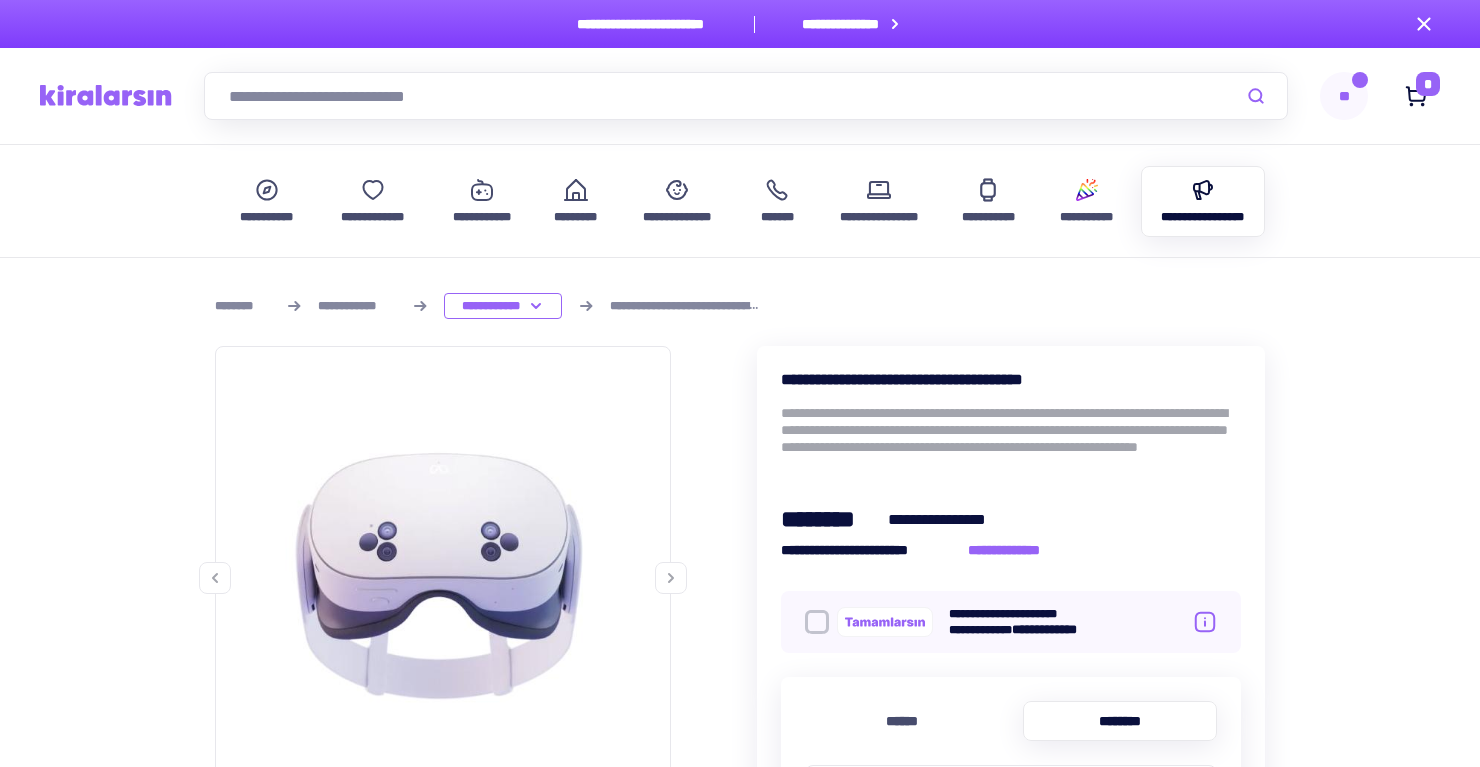 click 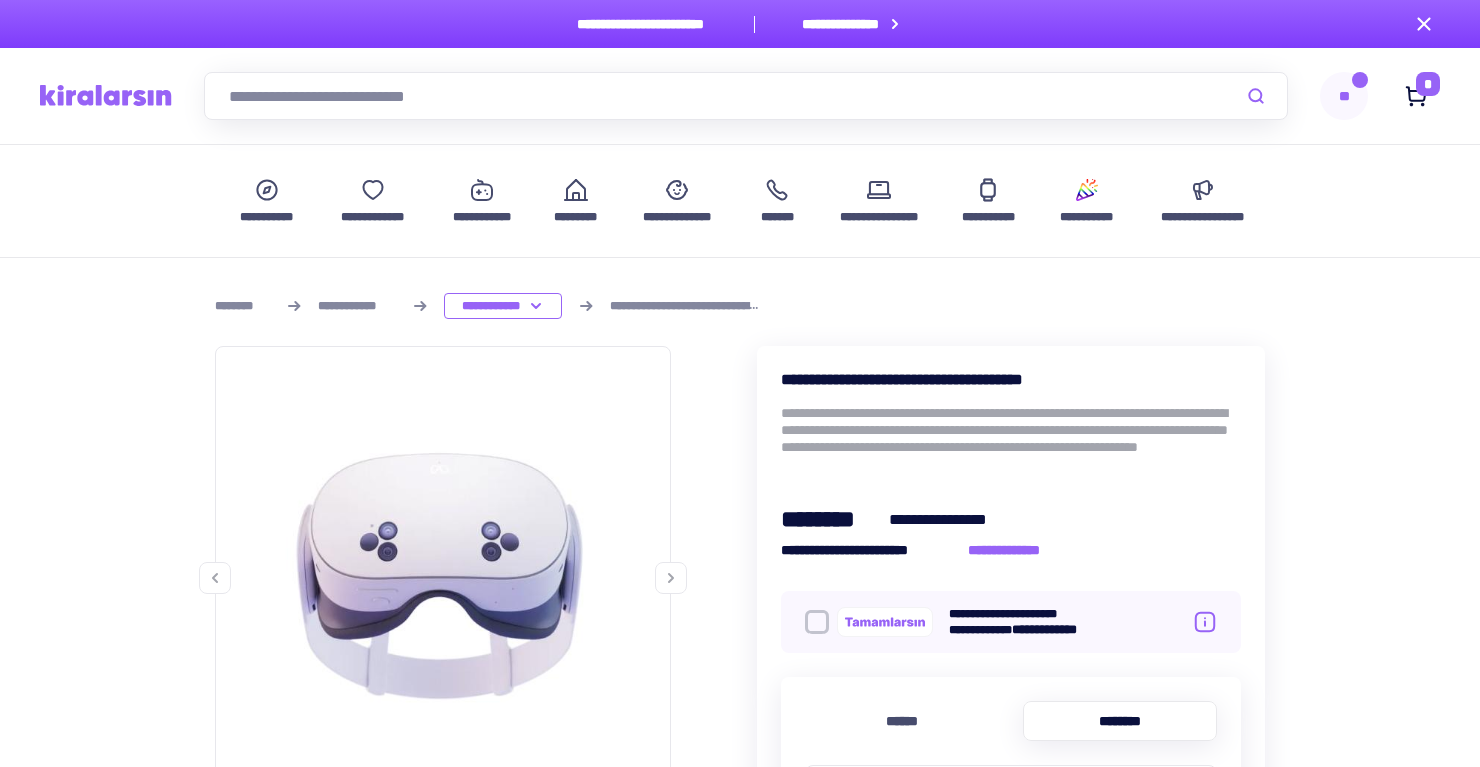click at bounding box center (106, 95) 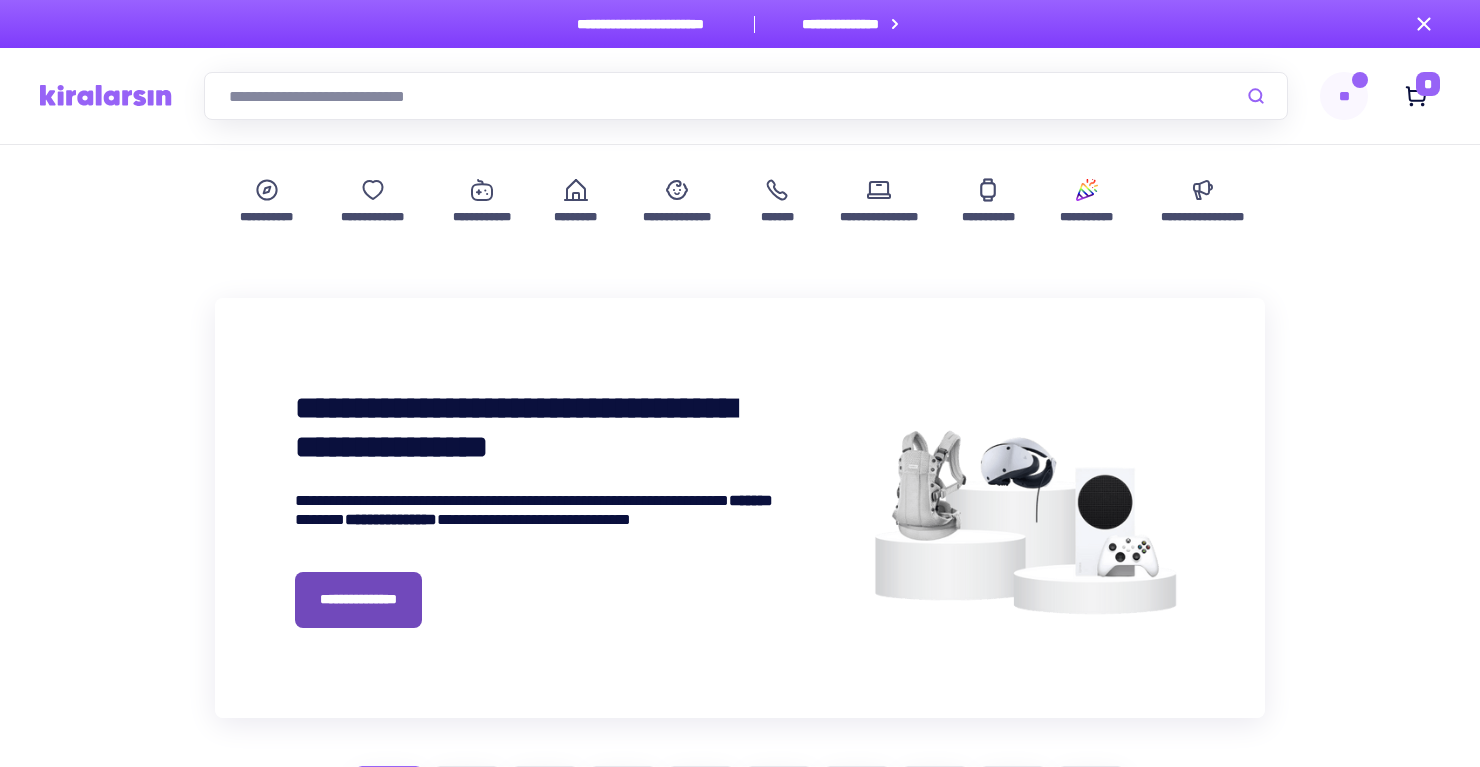 click on "**********" at bounding box center [358, 600] 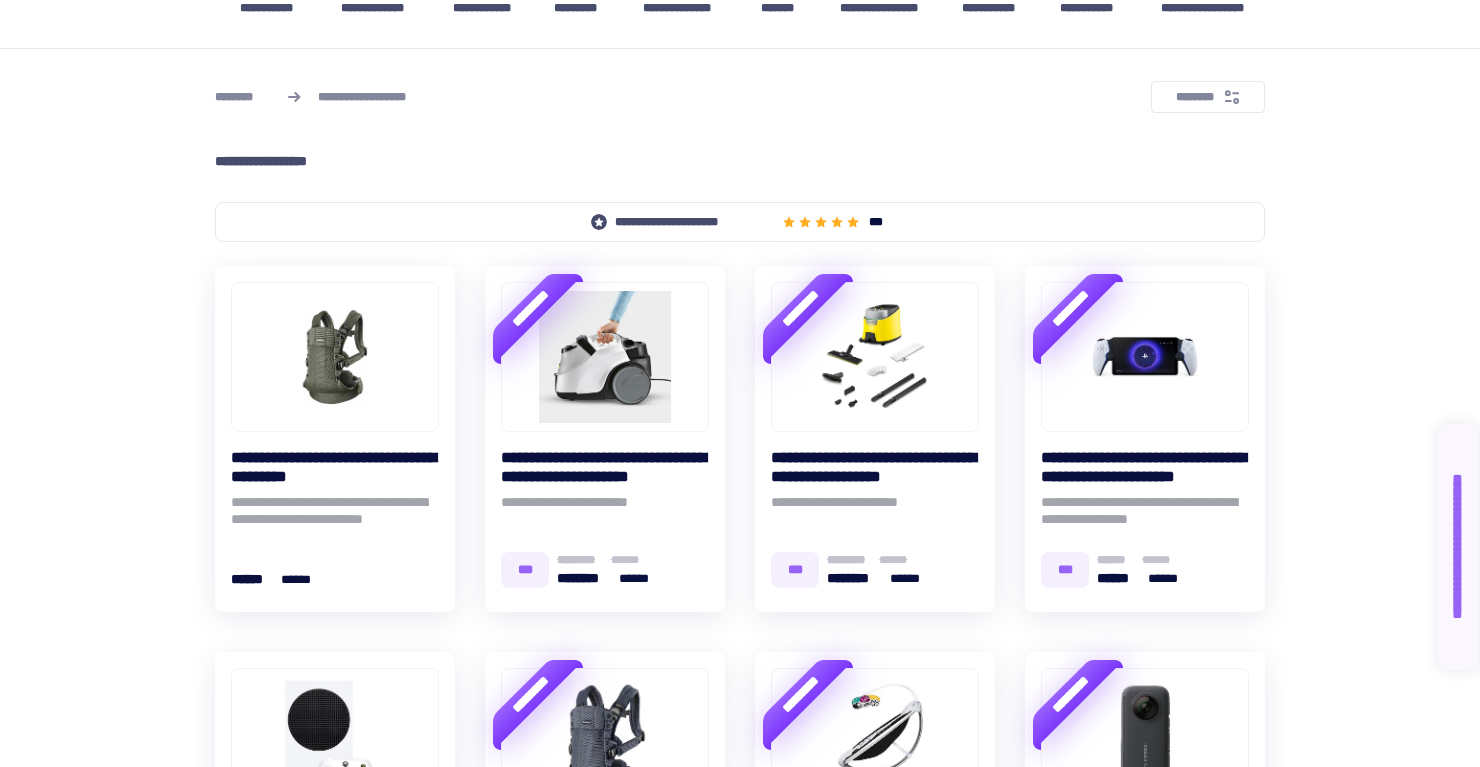 scroll, scrollTop: 413, scrollLeft: 0, axis: vertical 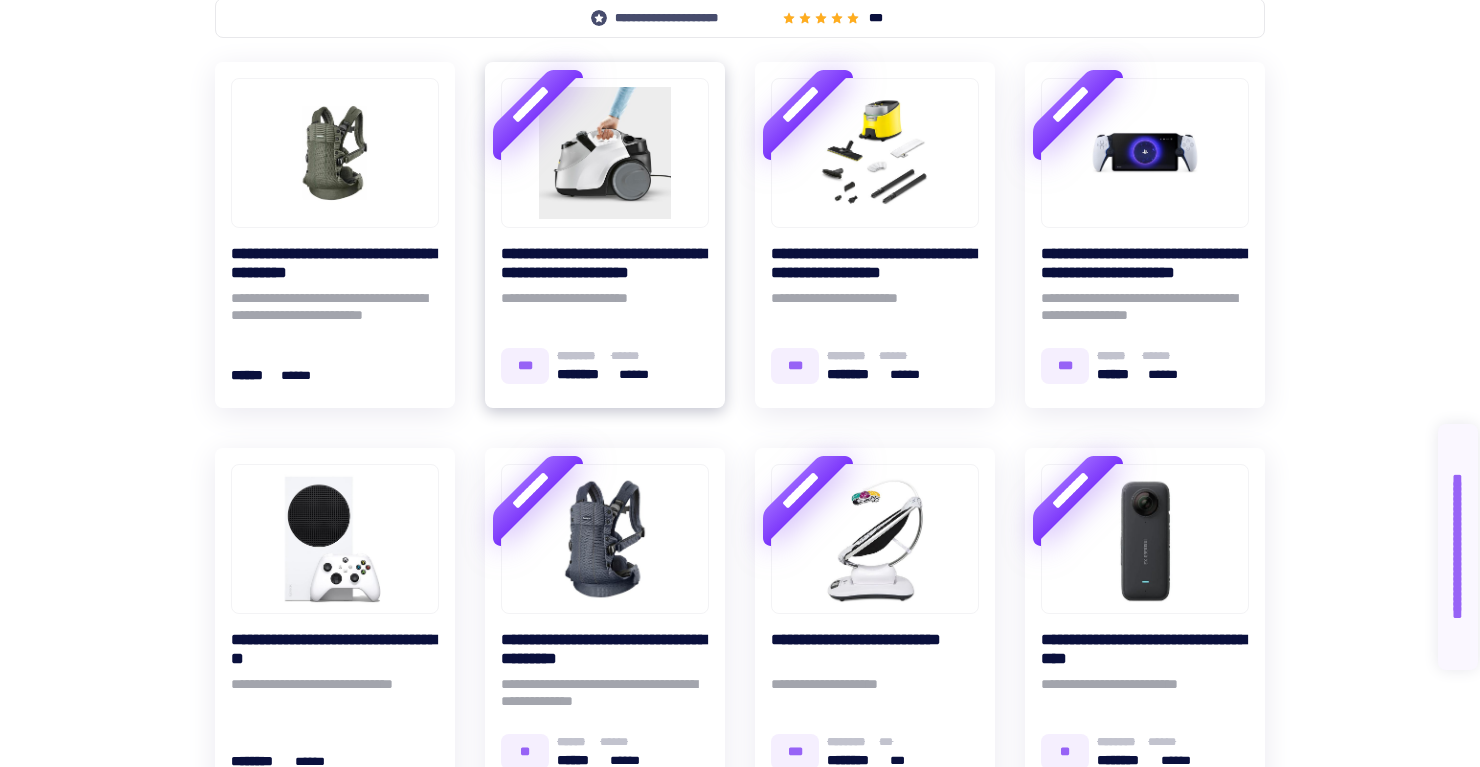 click at bounding box center (605, 153) 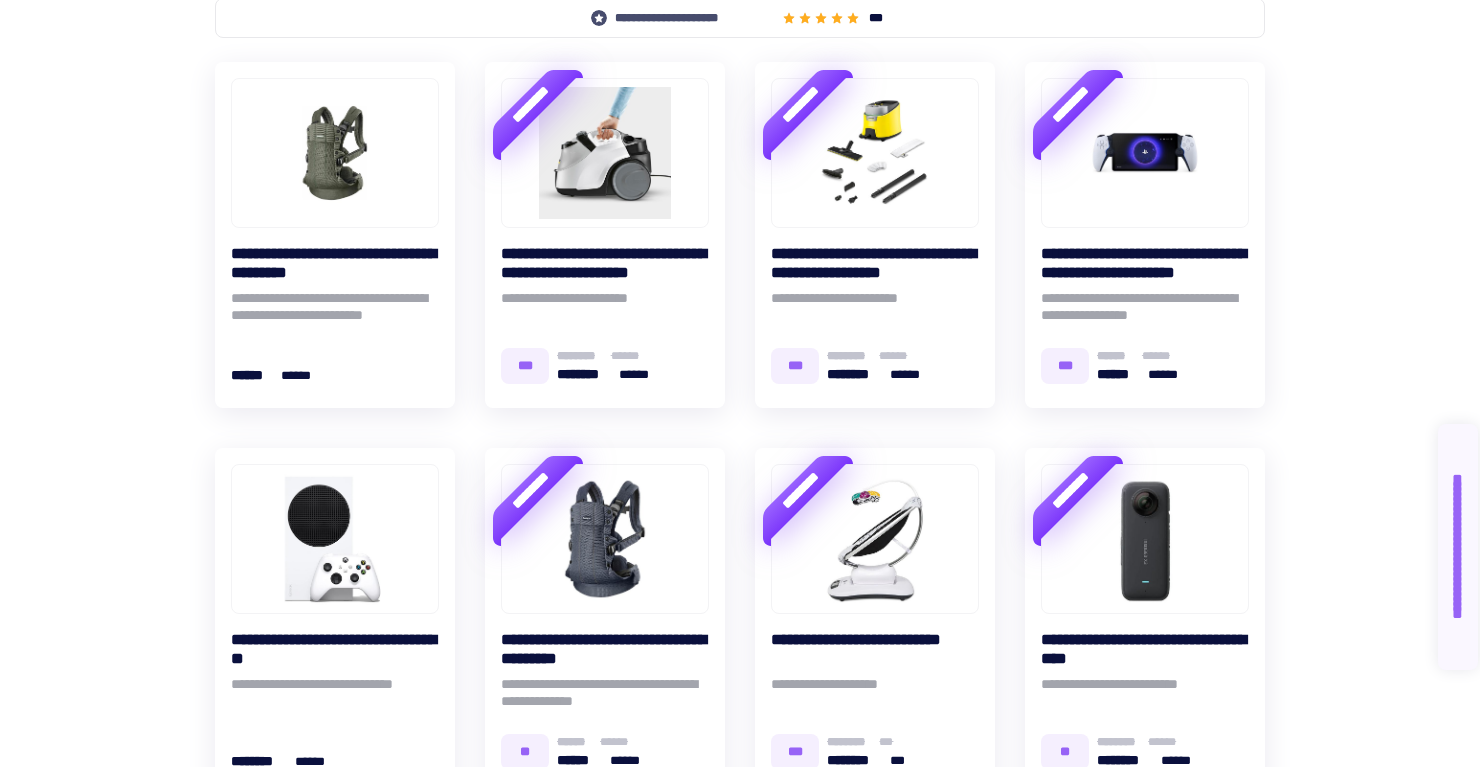 scroll, scrollTop: 0, scrollLeft: 0, axis: both 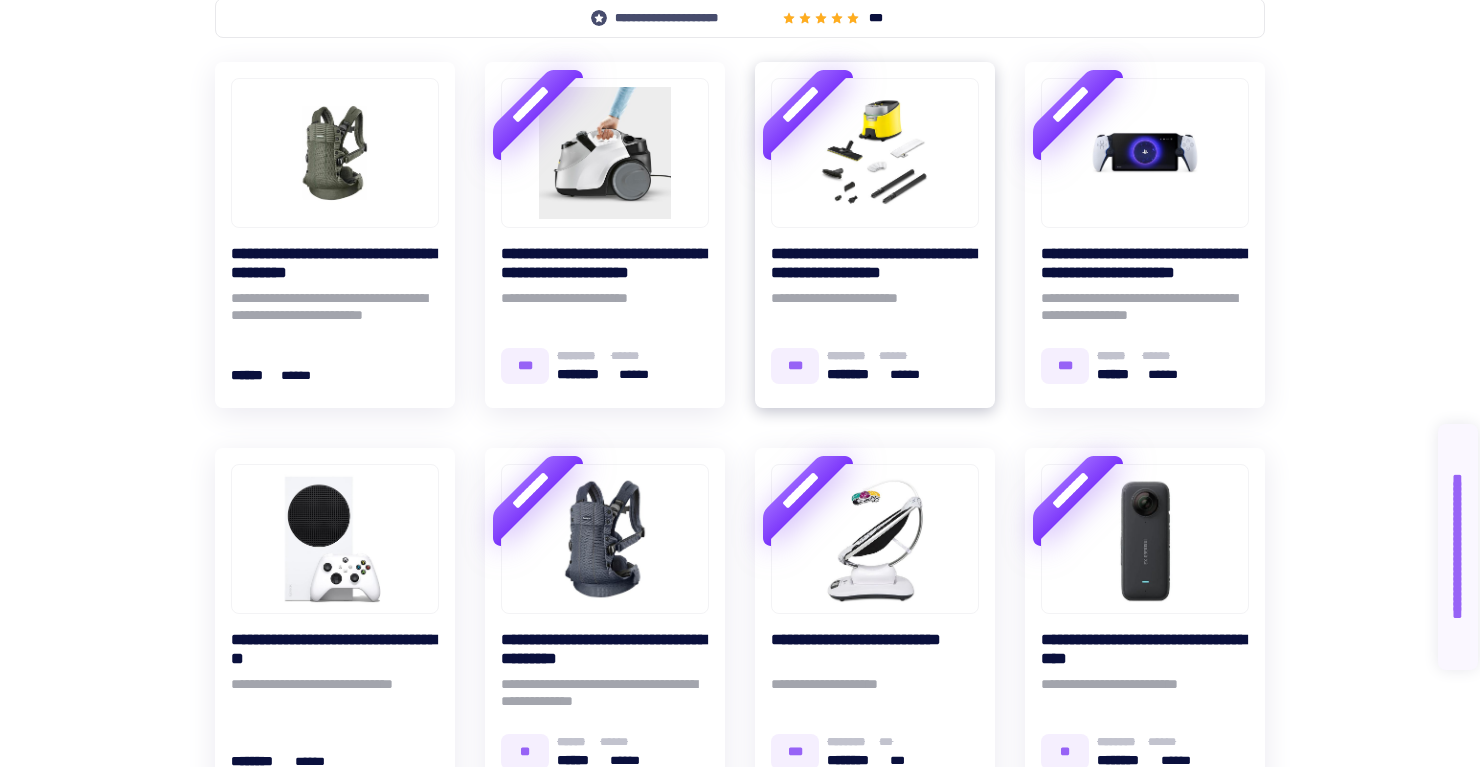 click at bounding box center [875, 153] 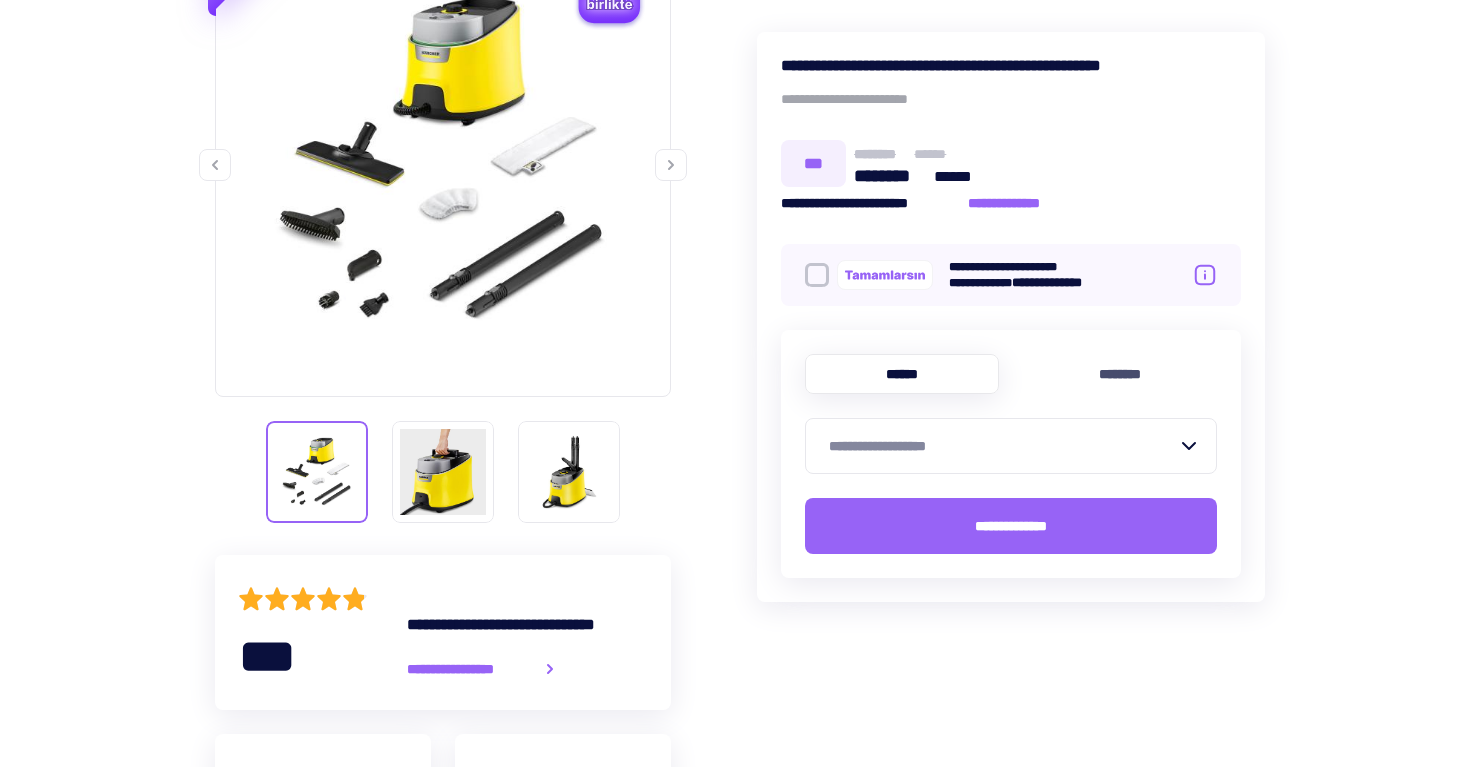scroll, scrollTop: 0, scrollLeft: 0, axis: both 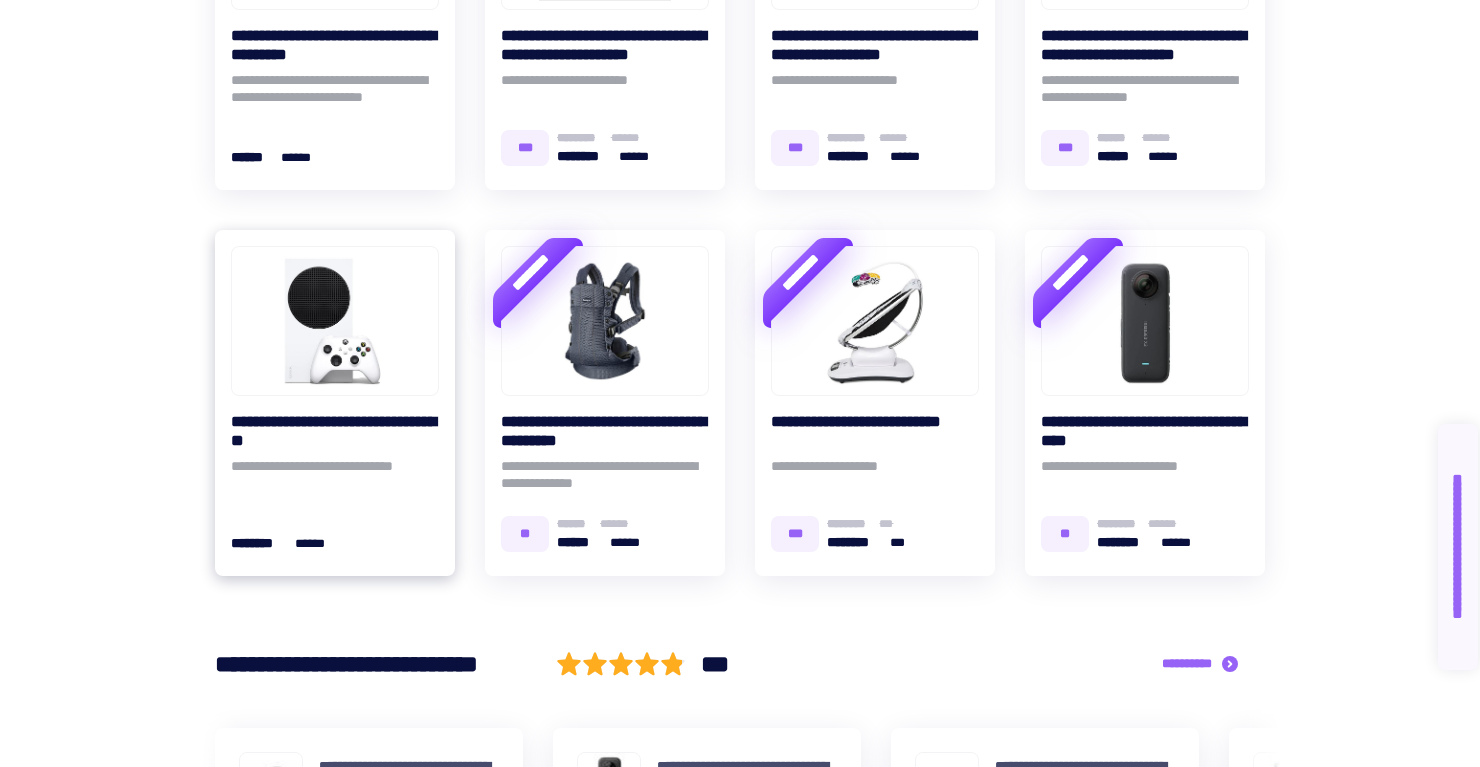 click at bounding box center [335, 321] 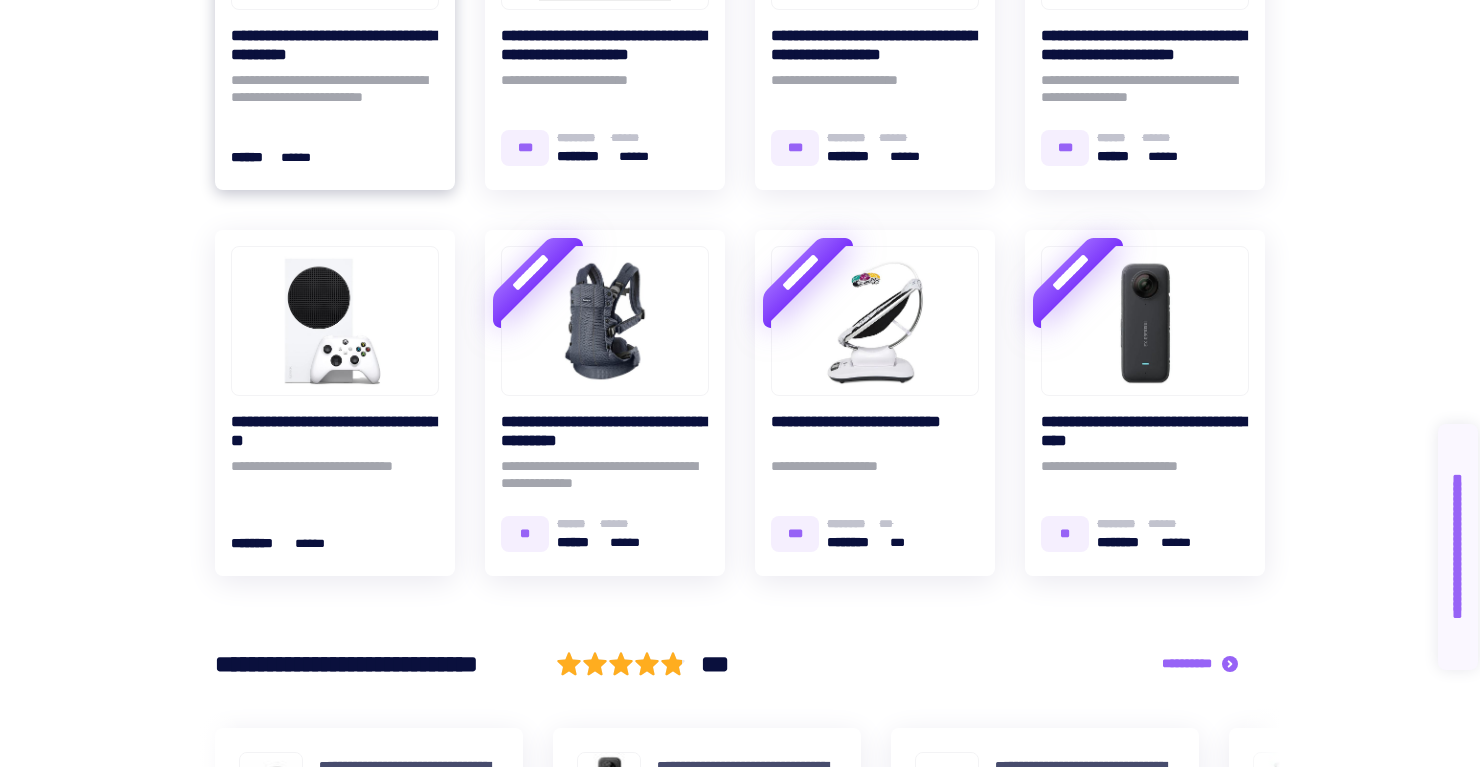 scroll, scrollTop: 0, scrollLeft: 0, axis: both 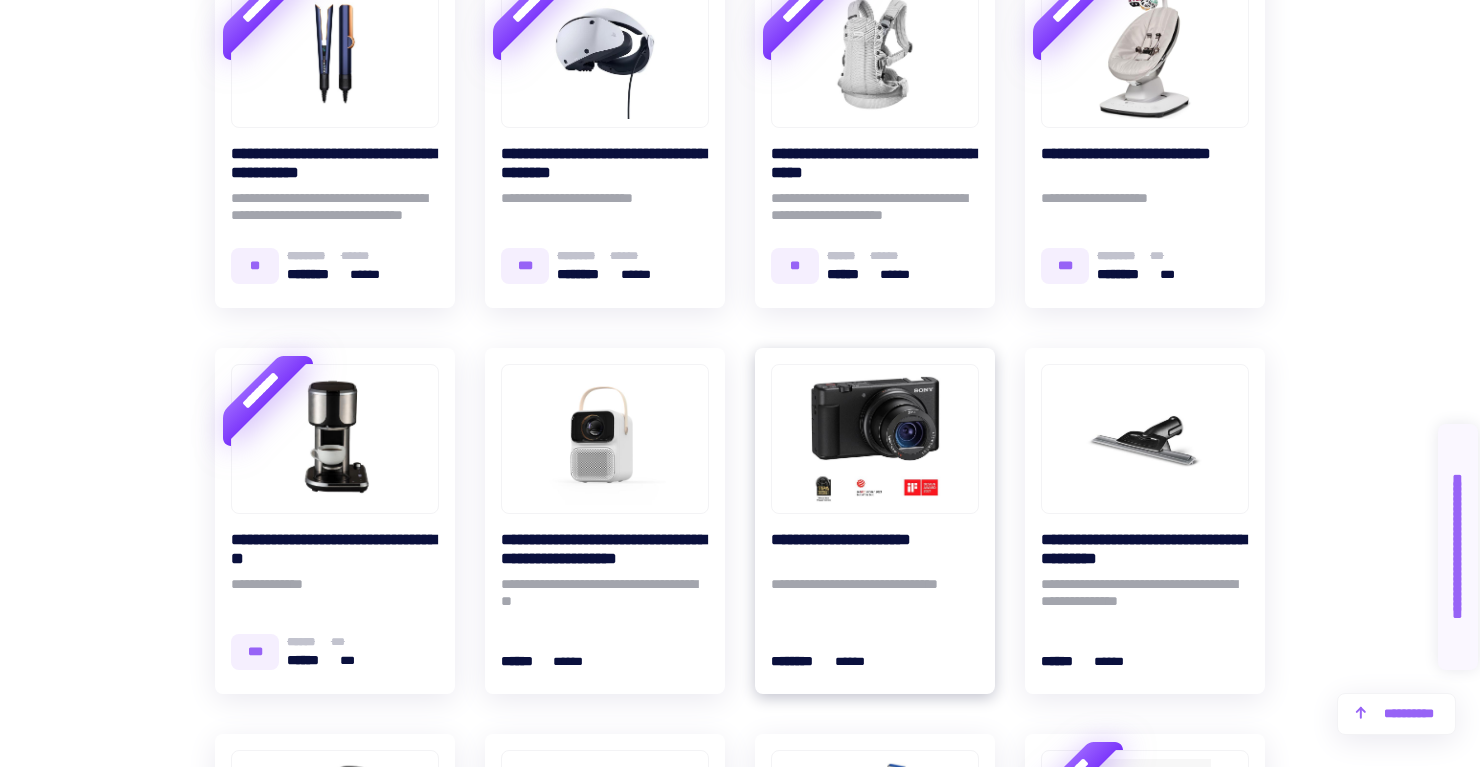click at bounding box center (875, 439) 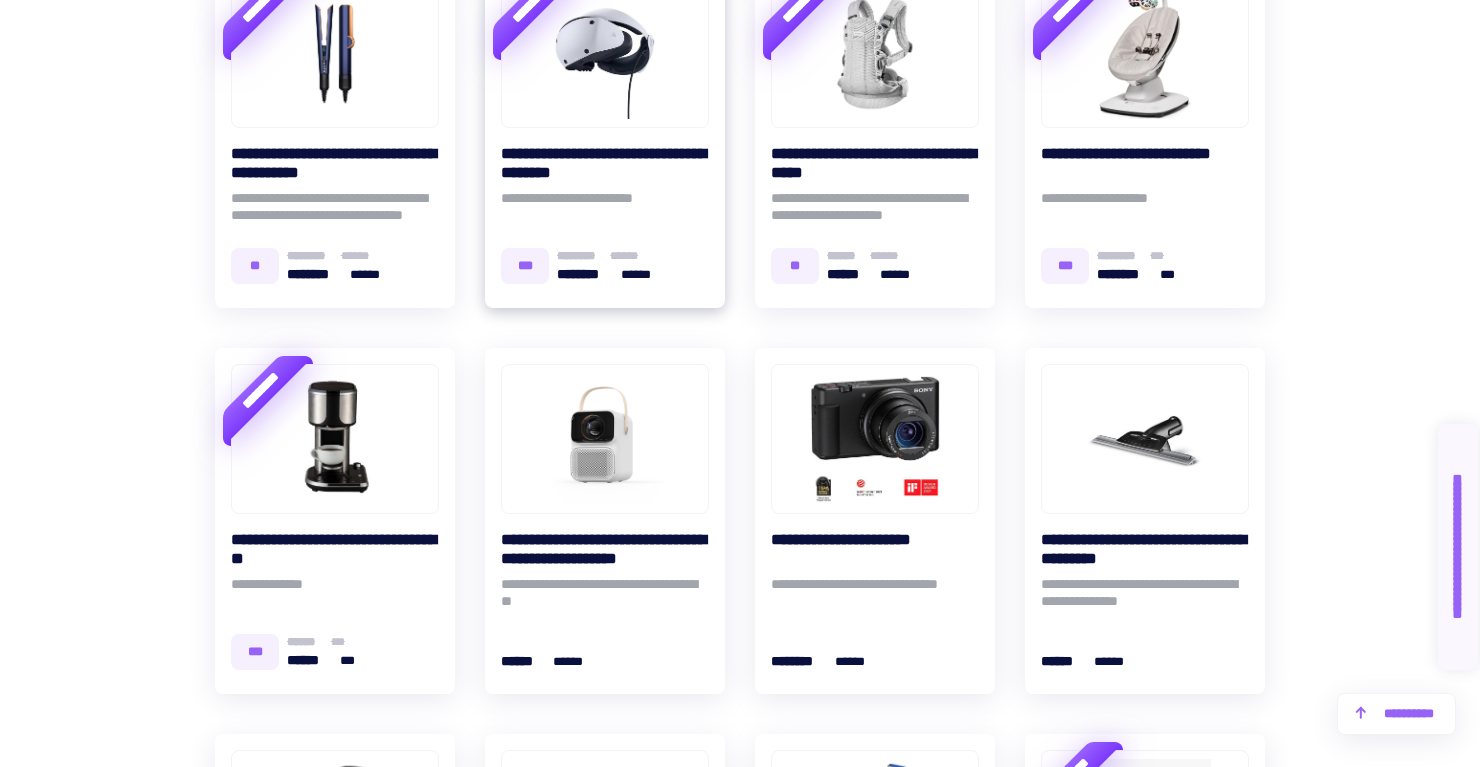 scroll, scrollTop: 0, scrollLeft: 0, axis: both 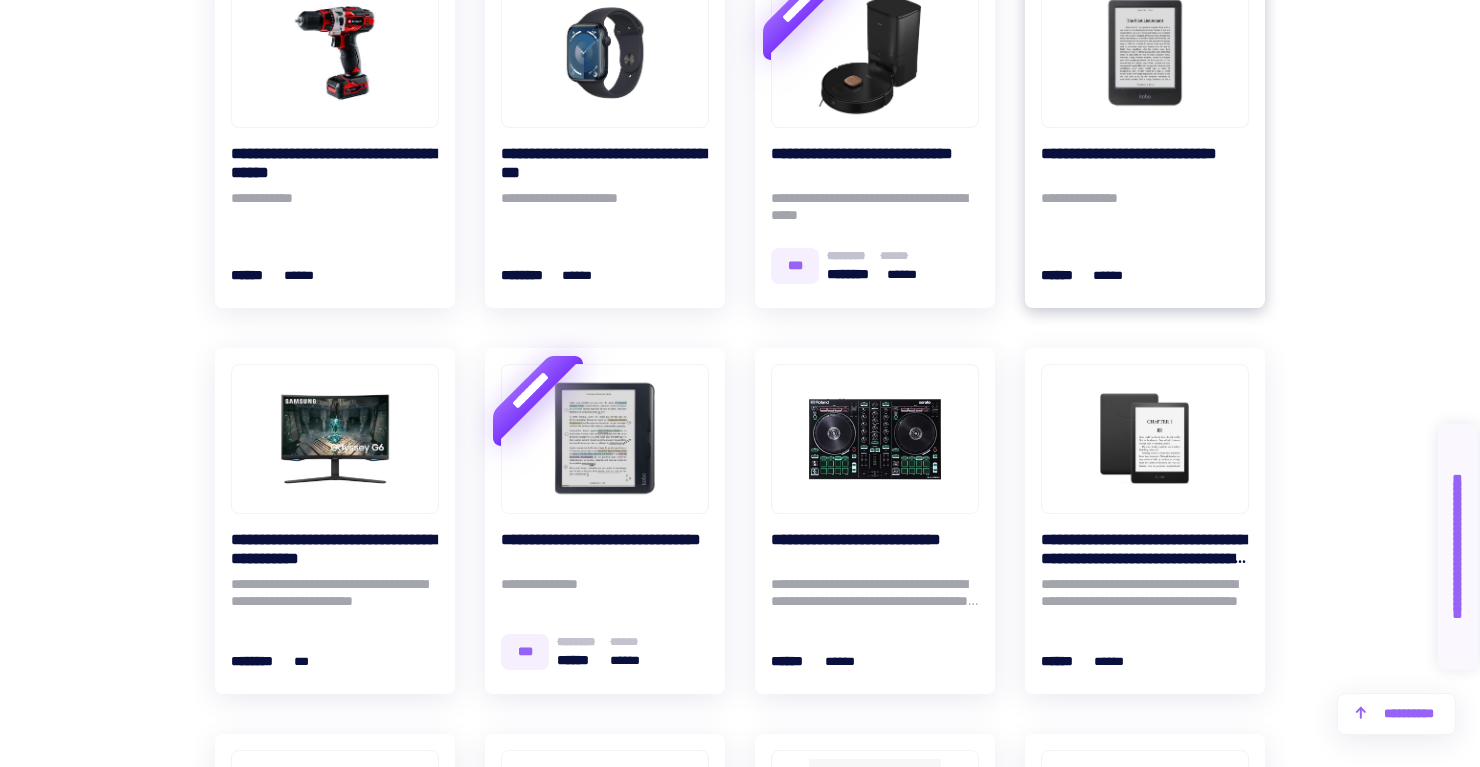click at bounding box center (1145, 53) 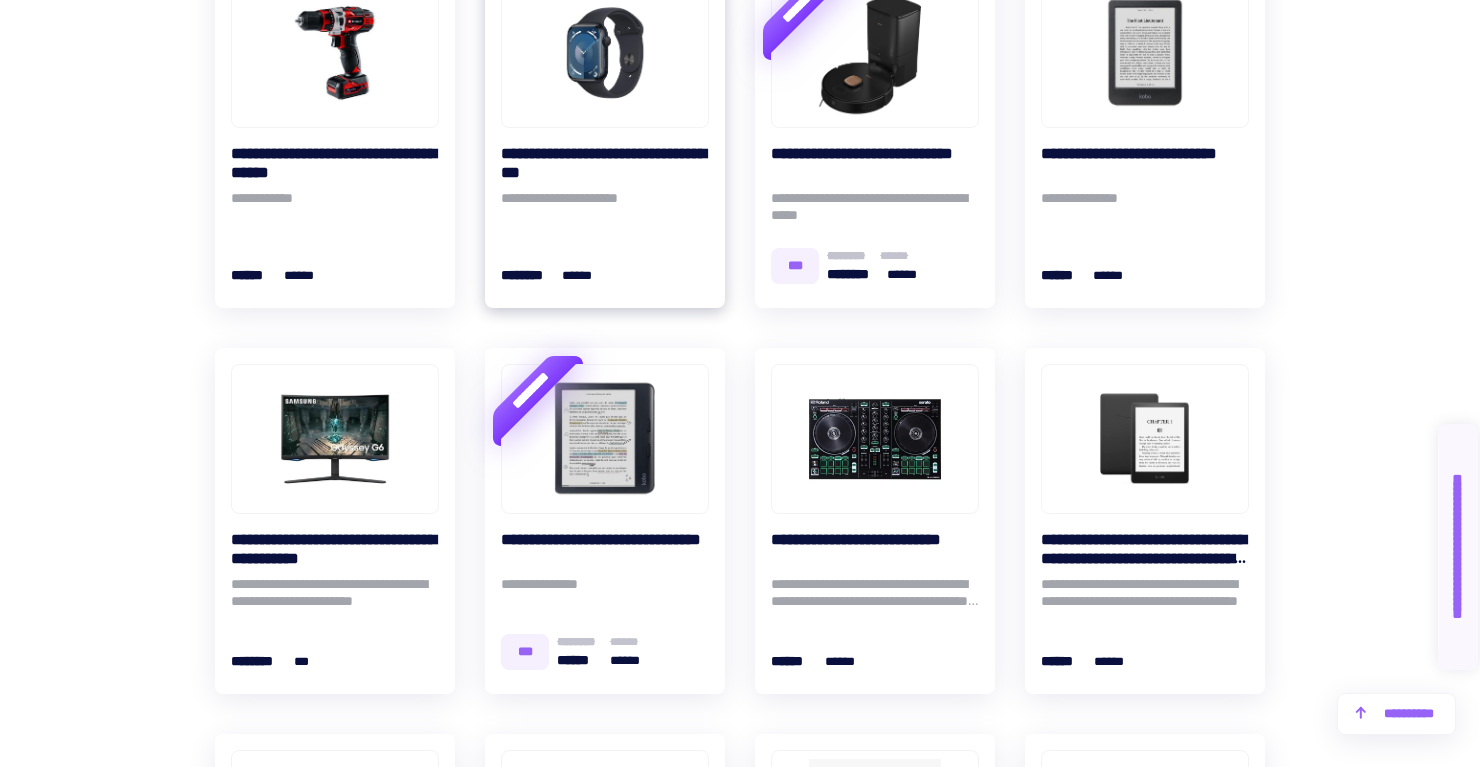 scroll, scrollTop: 0, scrollLeft: 0, axis: both 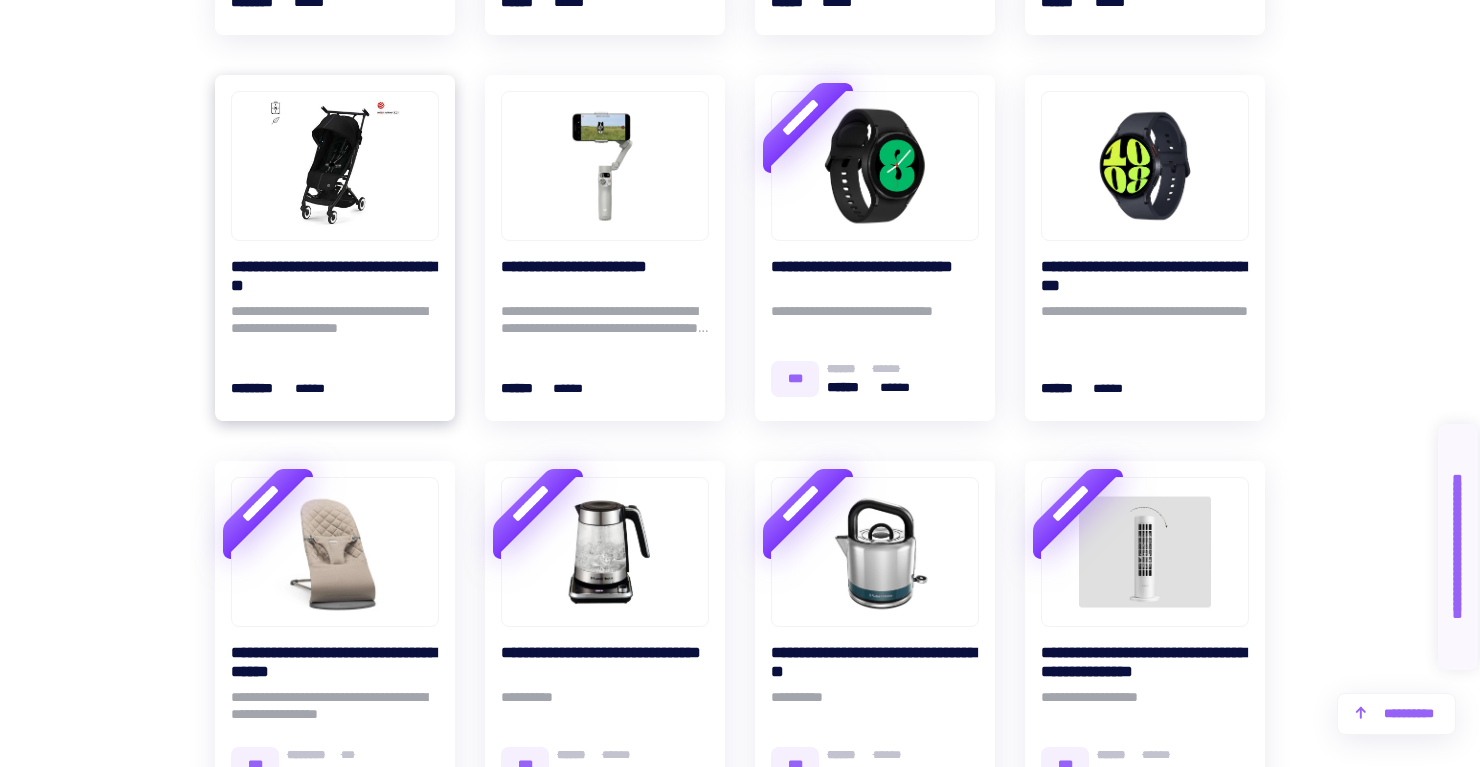 click at bounding box center (335, 166) 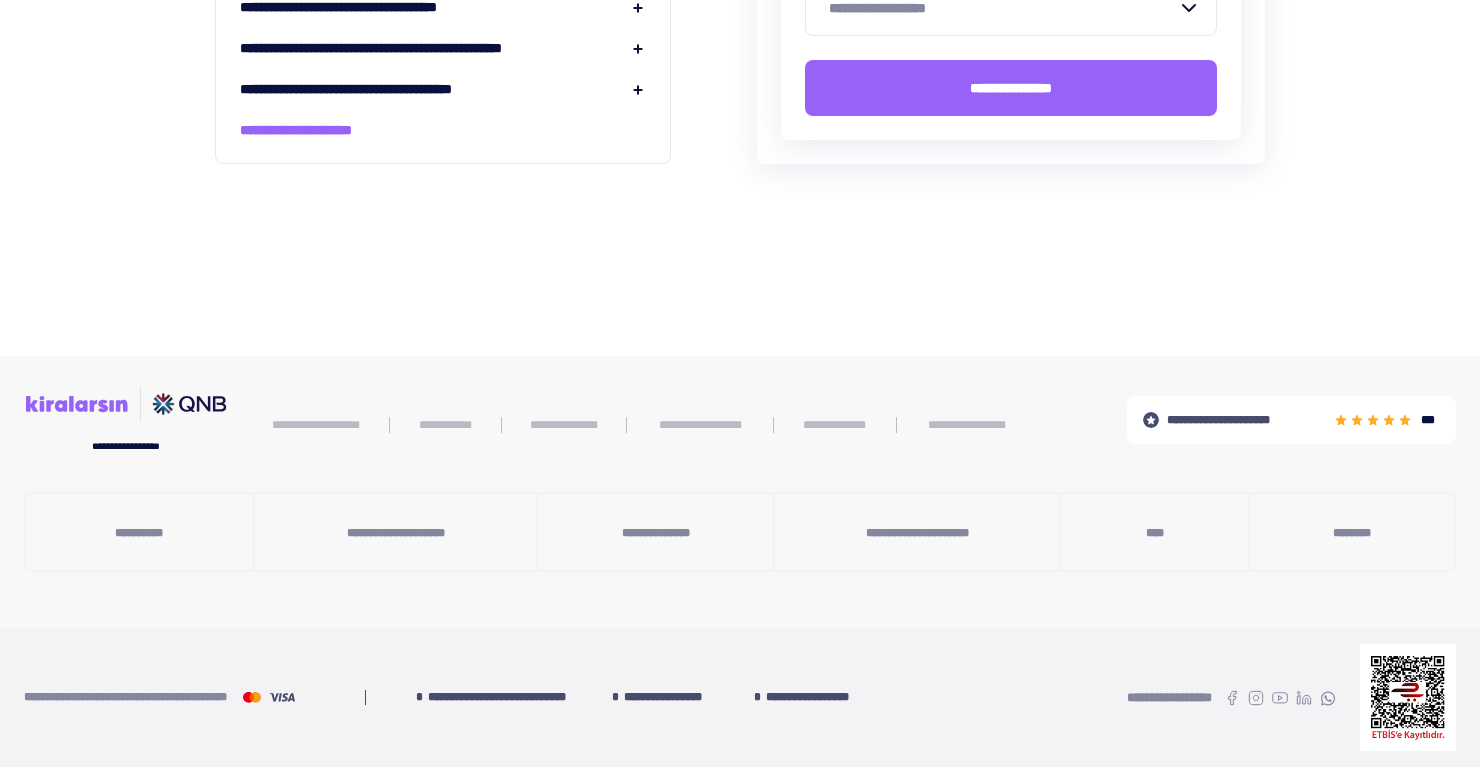 scroll, scrollTop: 0, scrollLeft: 0, axis: both 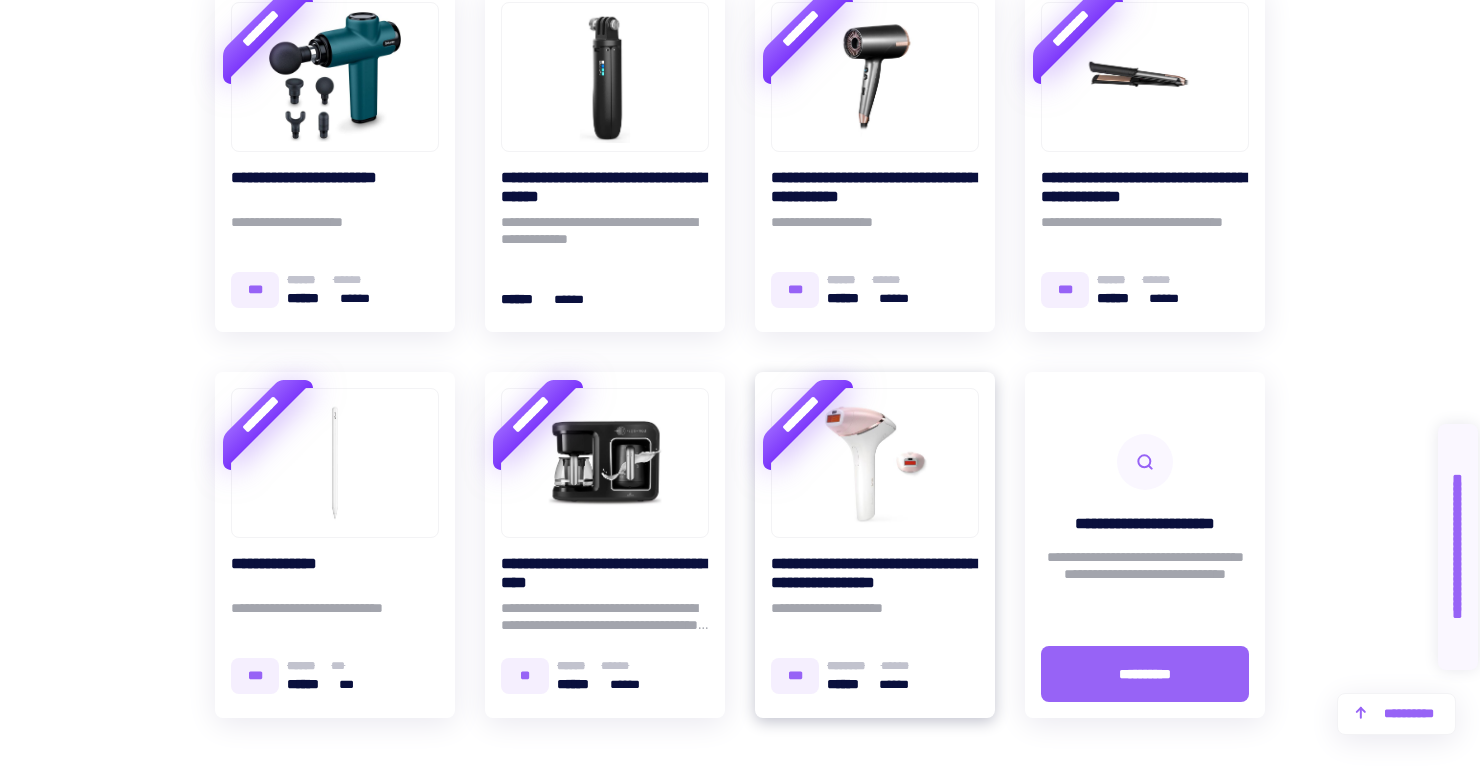 click at bounding box center (875, 463) 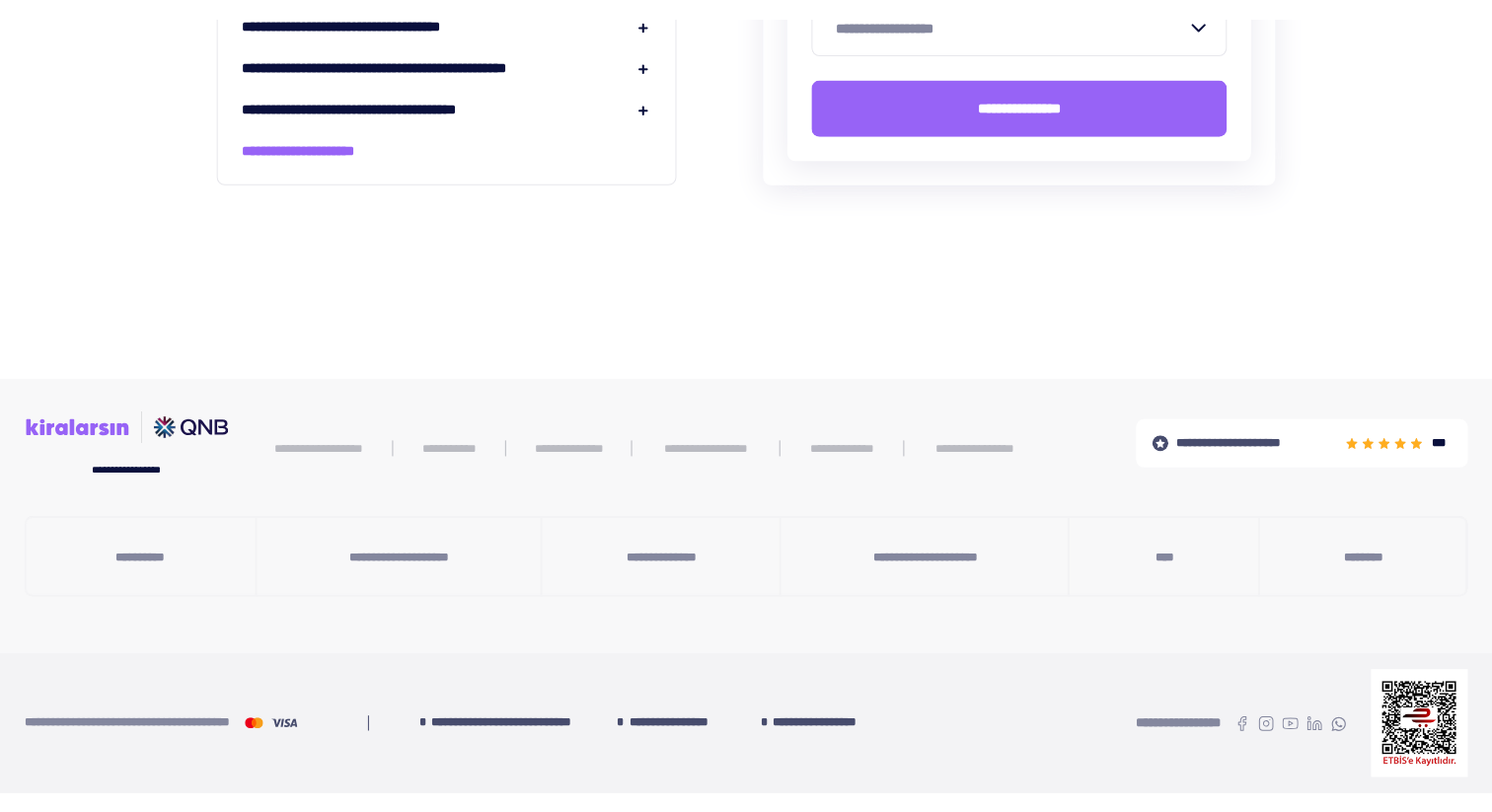 scroll, scrollTop: 0, scrollLeft: 0, axis: both 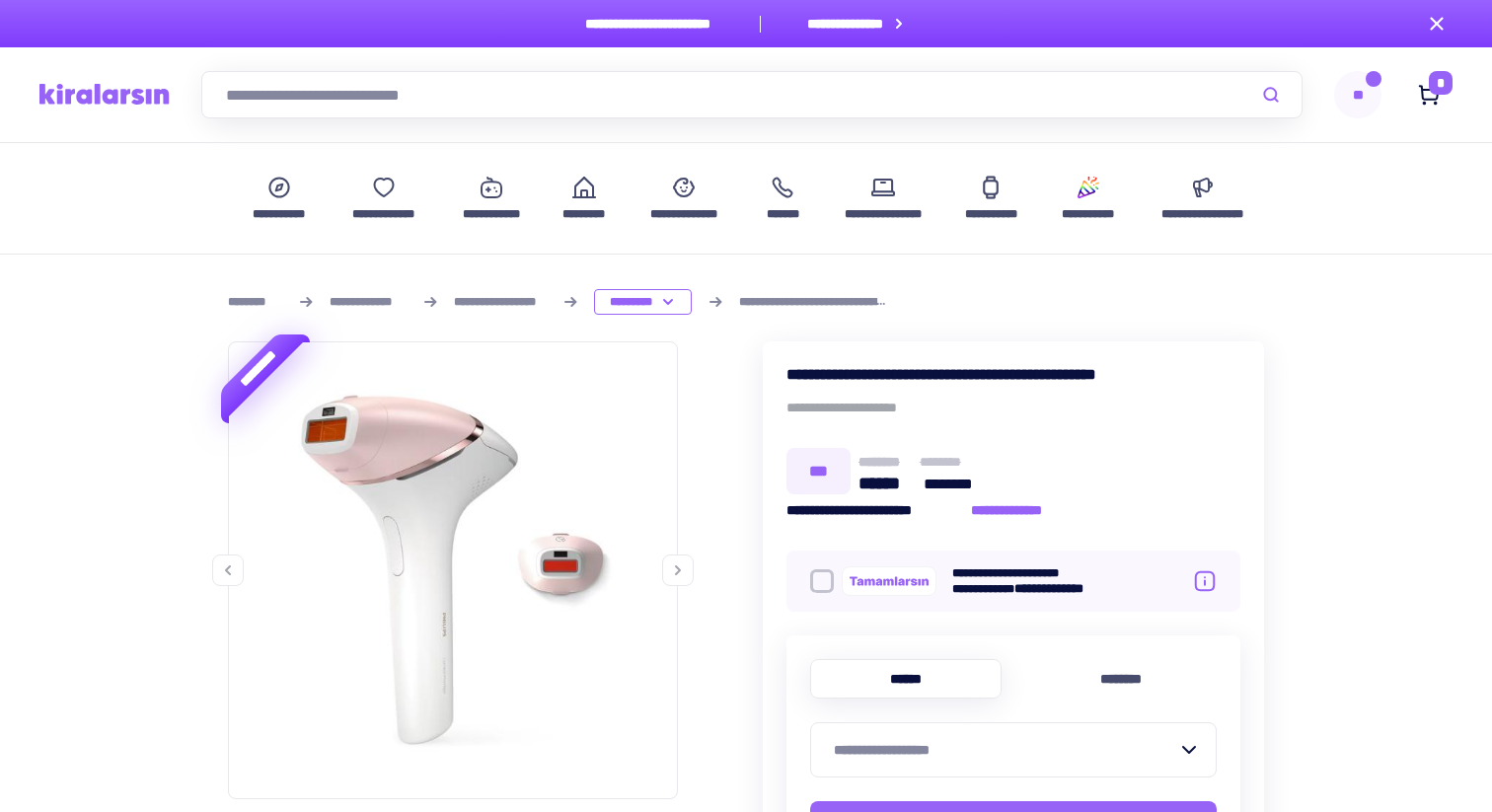 click at bounding box center (105, 94) 